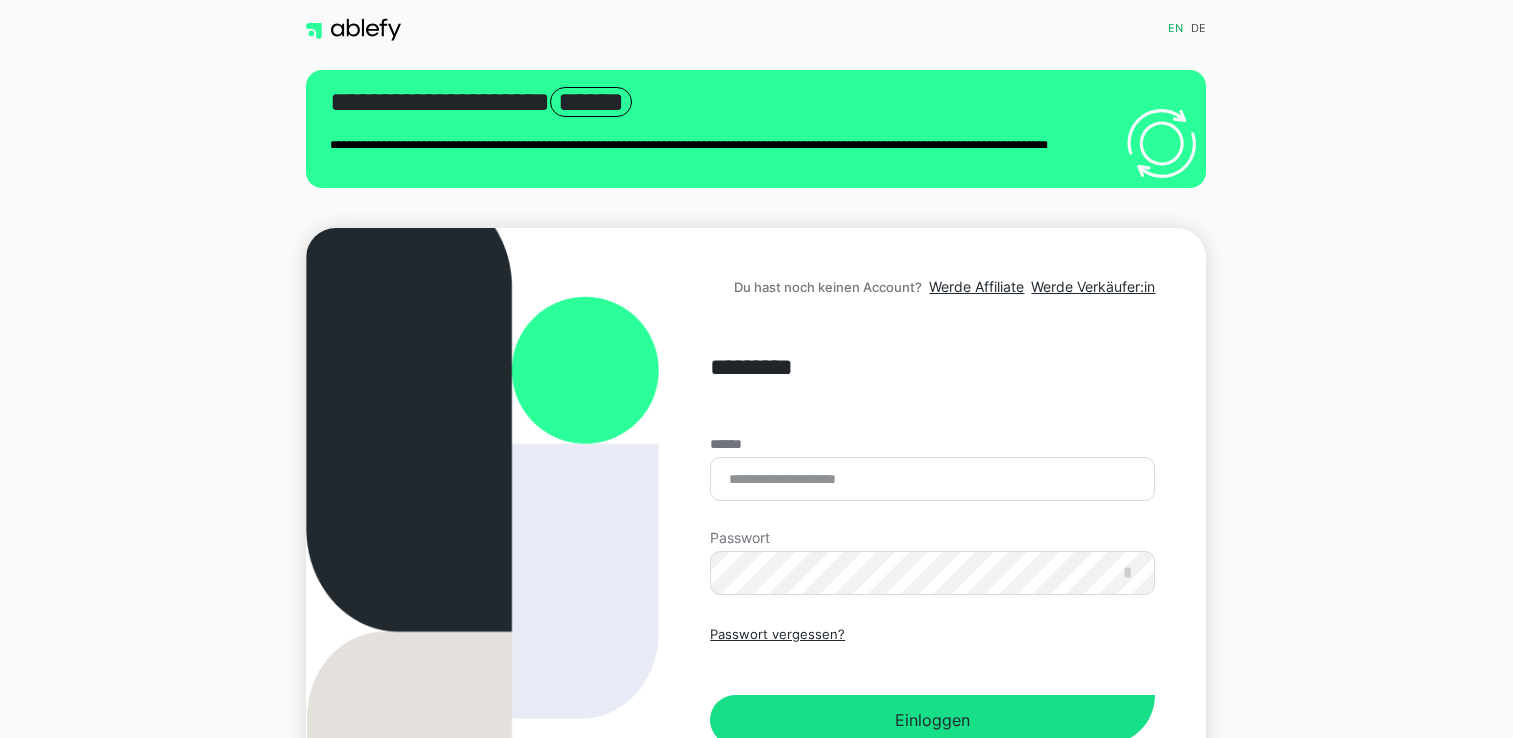 scroll, scrollTop: 0, scrollLeft: 0, axis: both 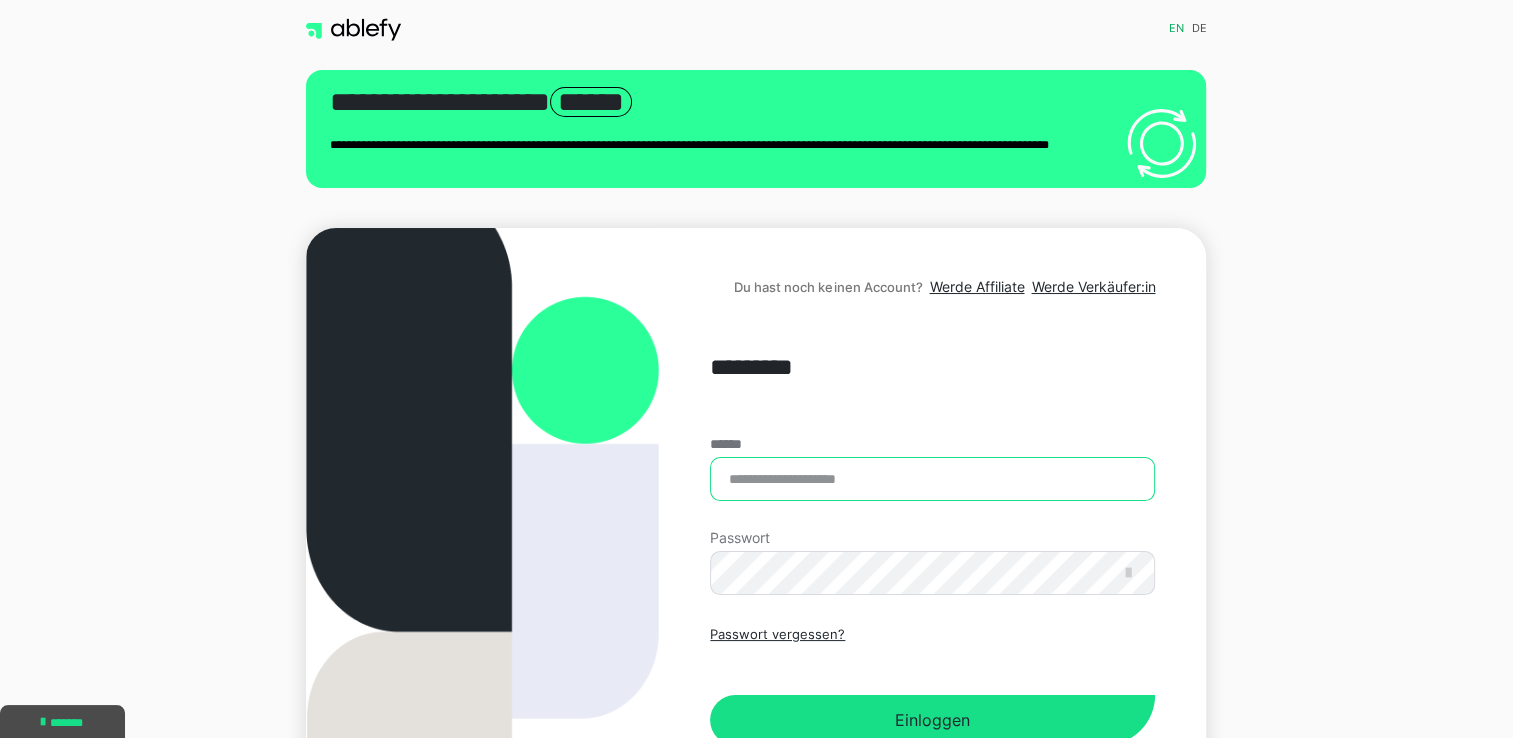 click on "******" at bounding box center [932, 479] 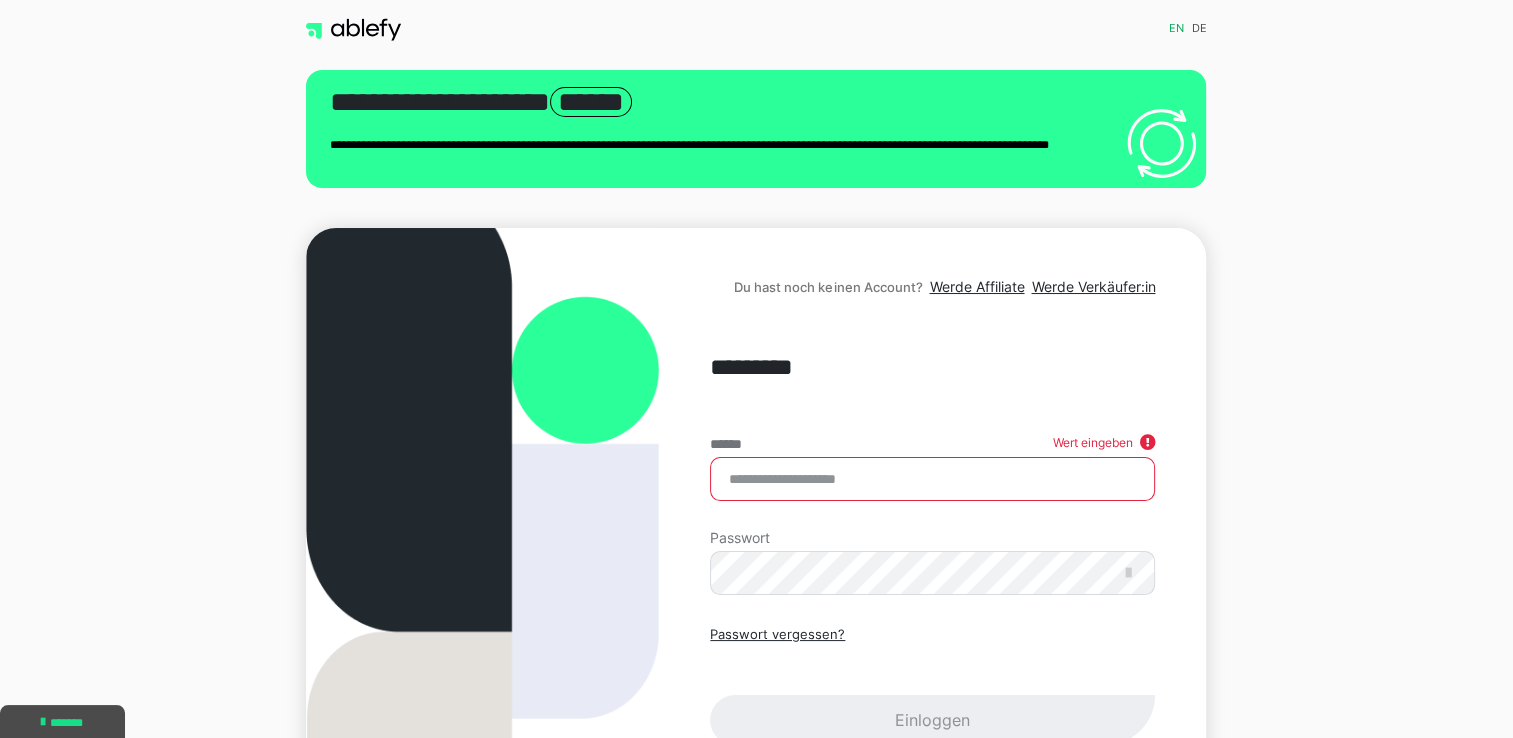 click on "******" at bounding box center (932, 479) 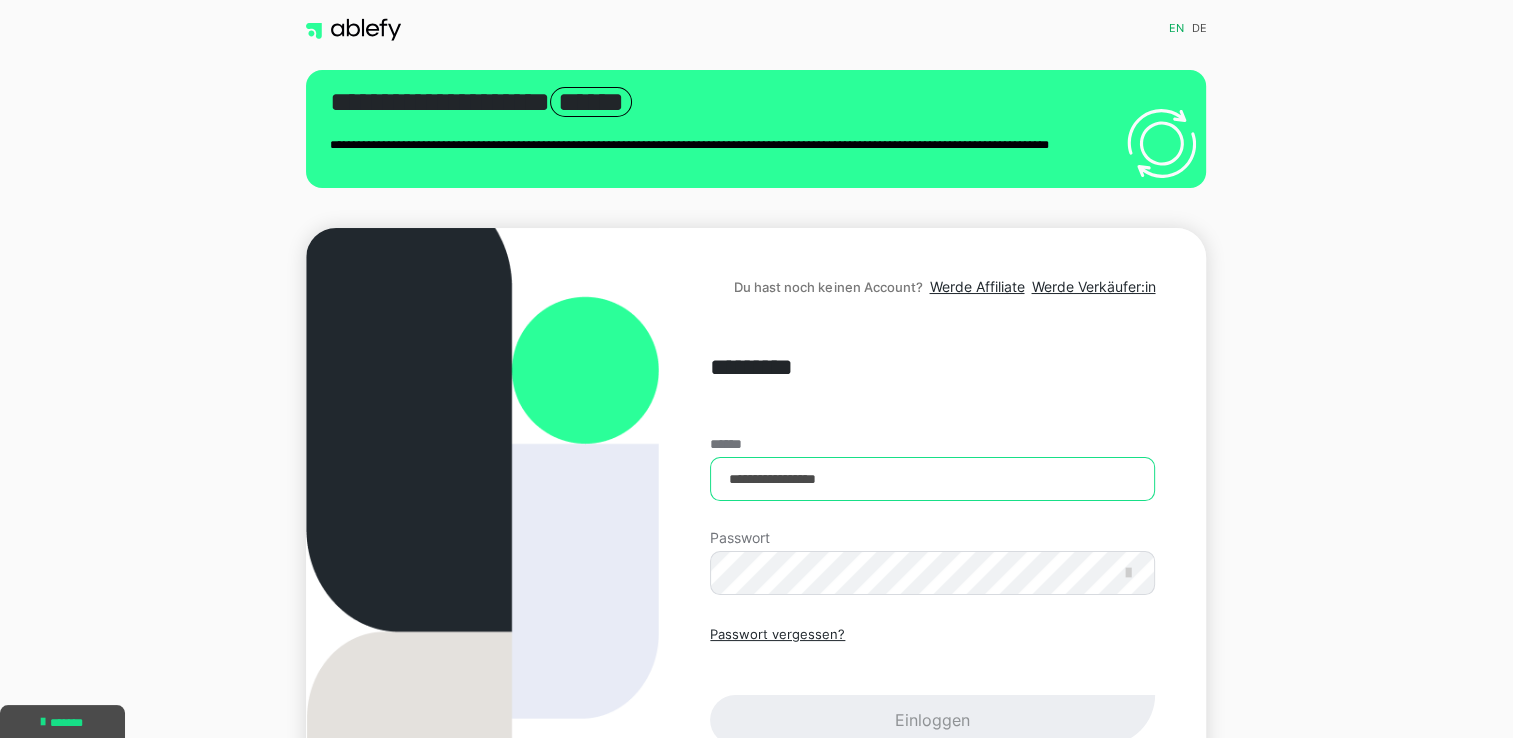 type on "**********" 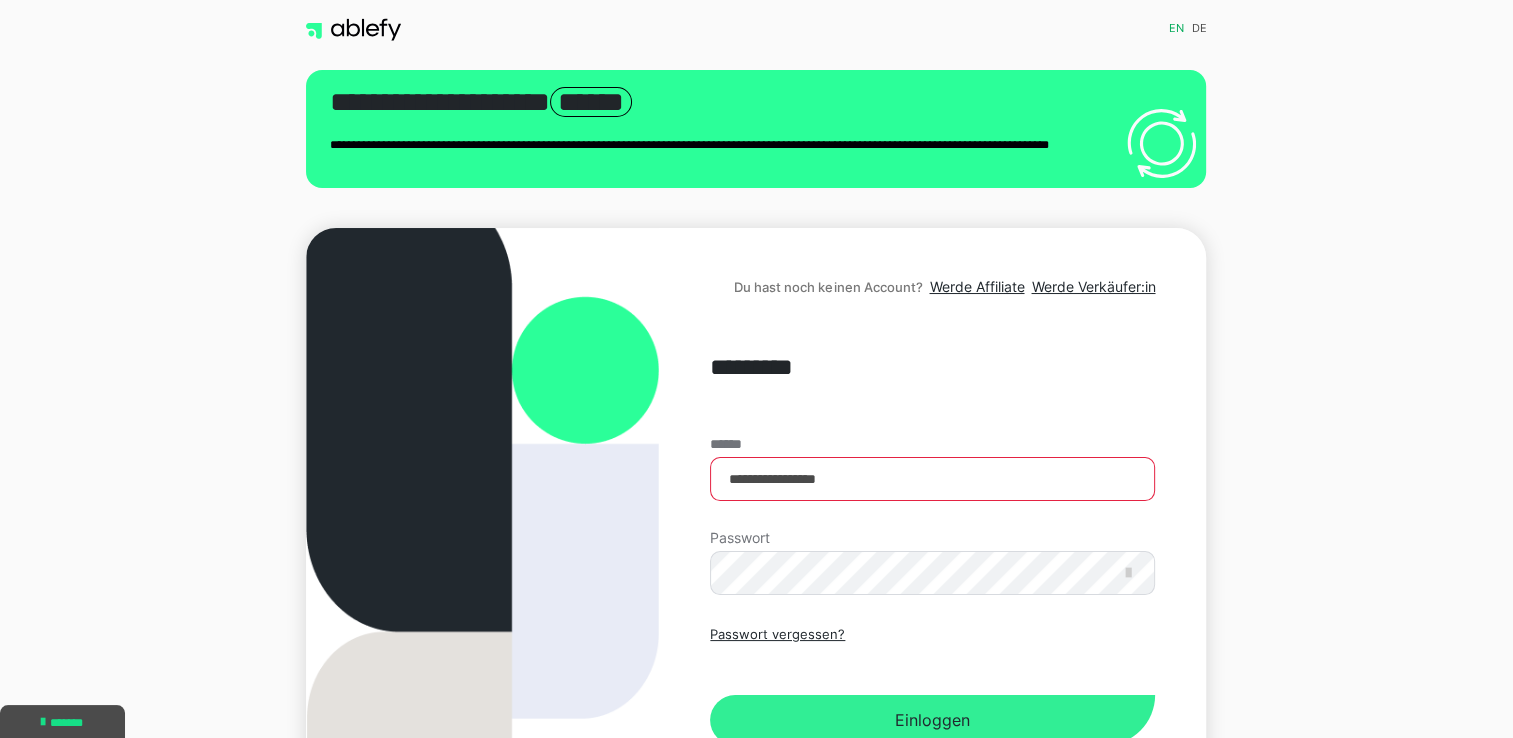 click on "Einloggen" at bounding box center (932, 720) 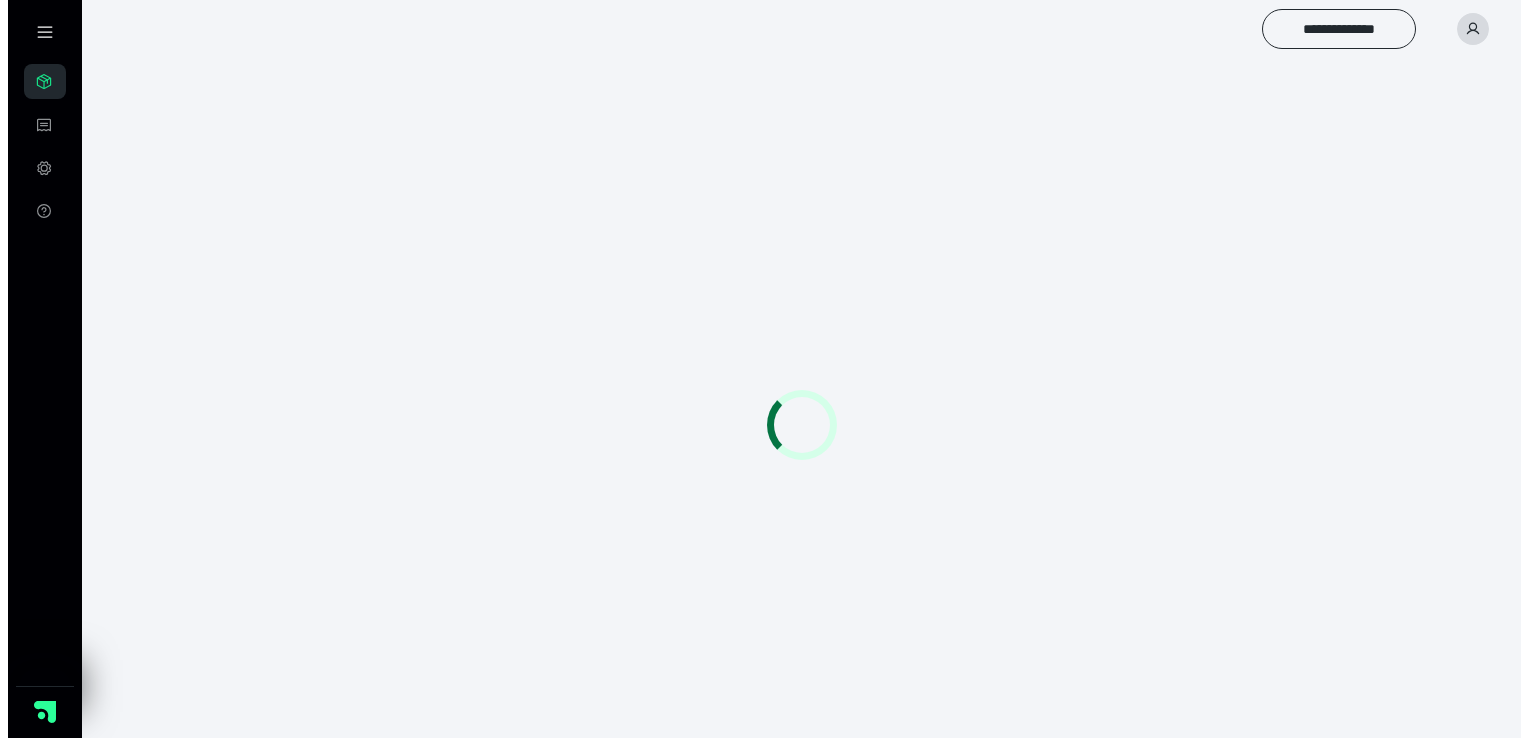 scroll, scrollTop: 0, scrollLeft: 0, axis: both 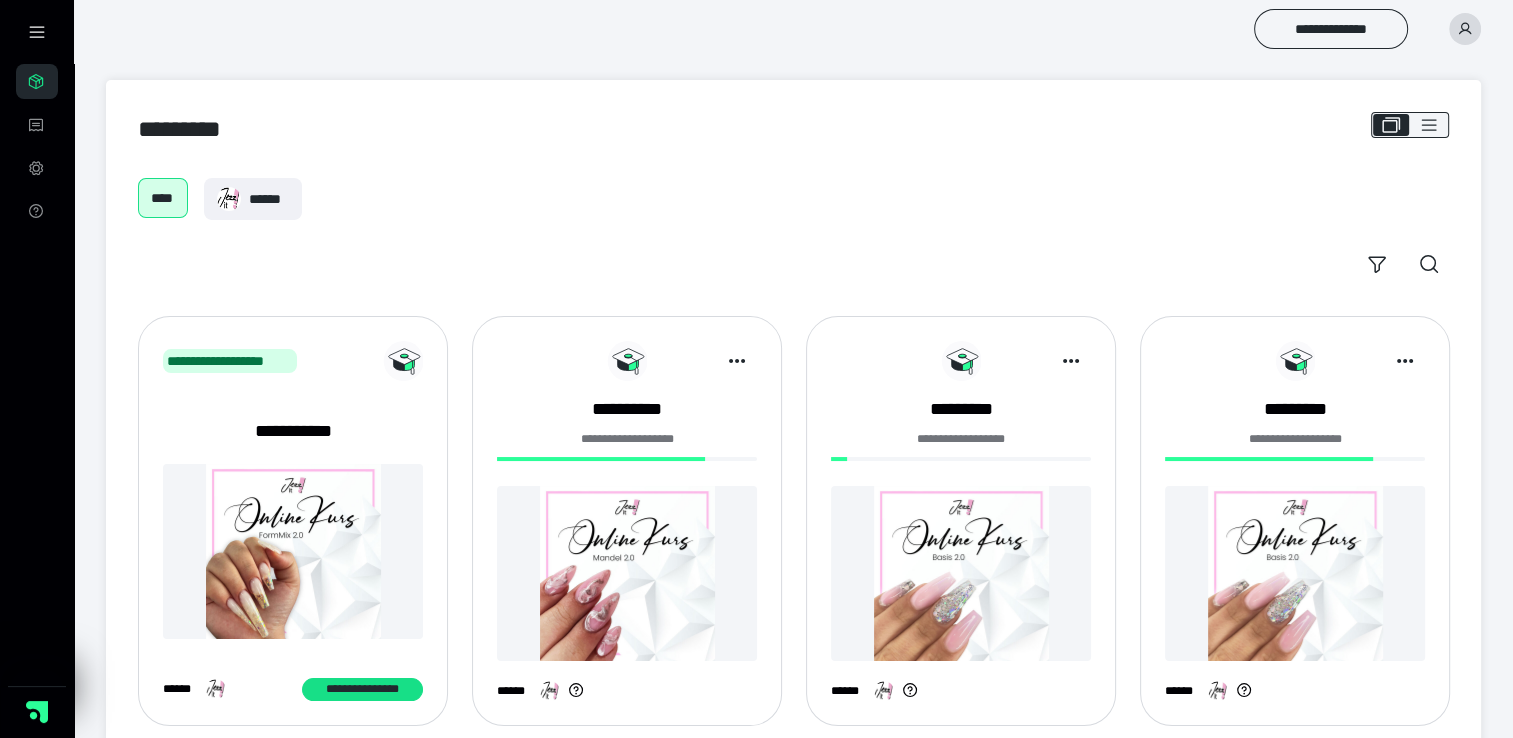 click at bounding box center [627, 573] 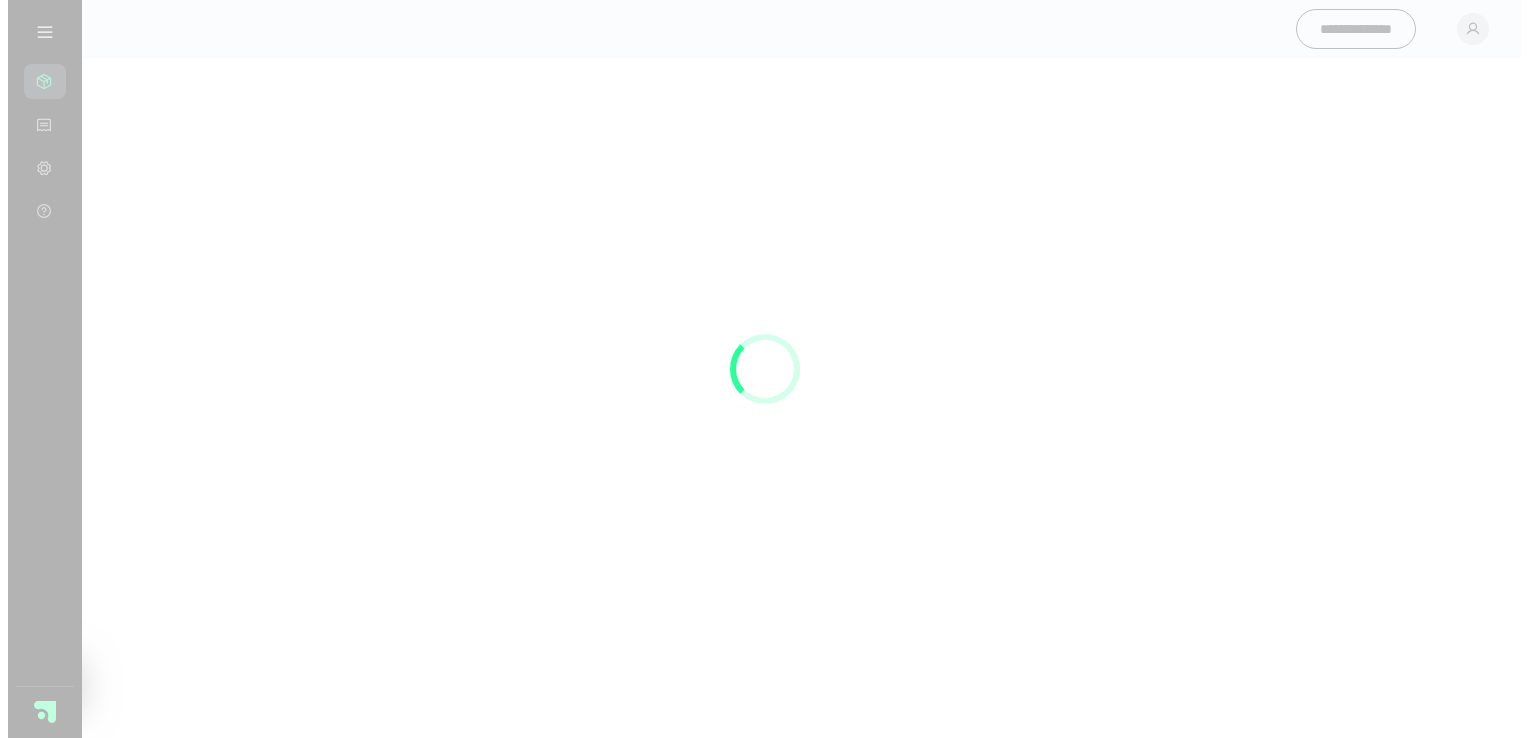 scroll, scrollTop: 0, scrollLeft: 0, axis: both 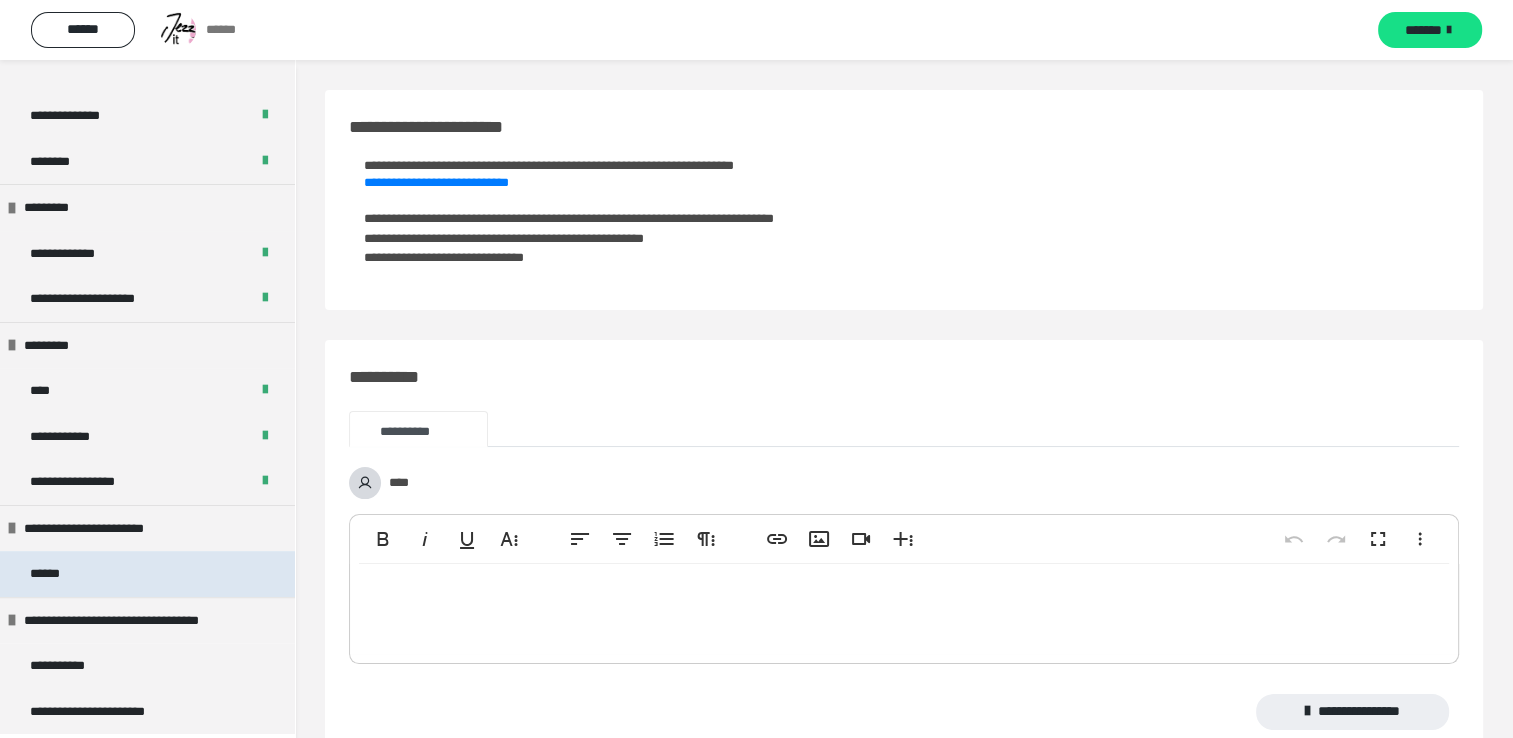 click on "******" at bounding box center [147, 574] 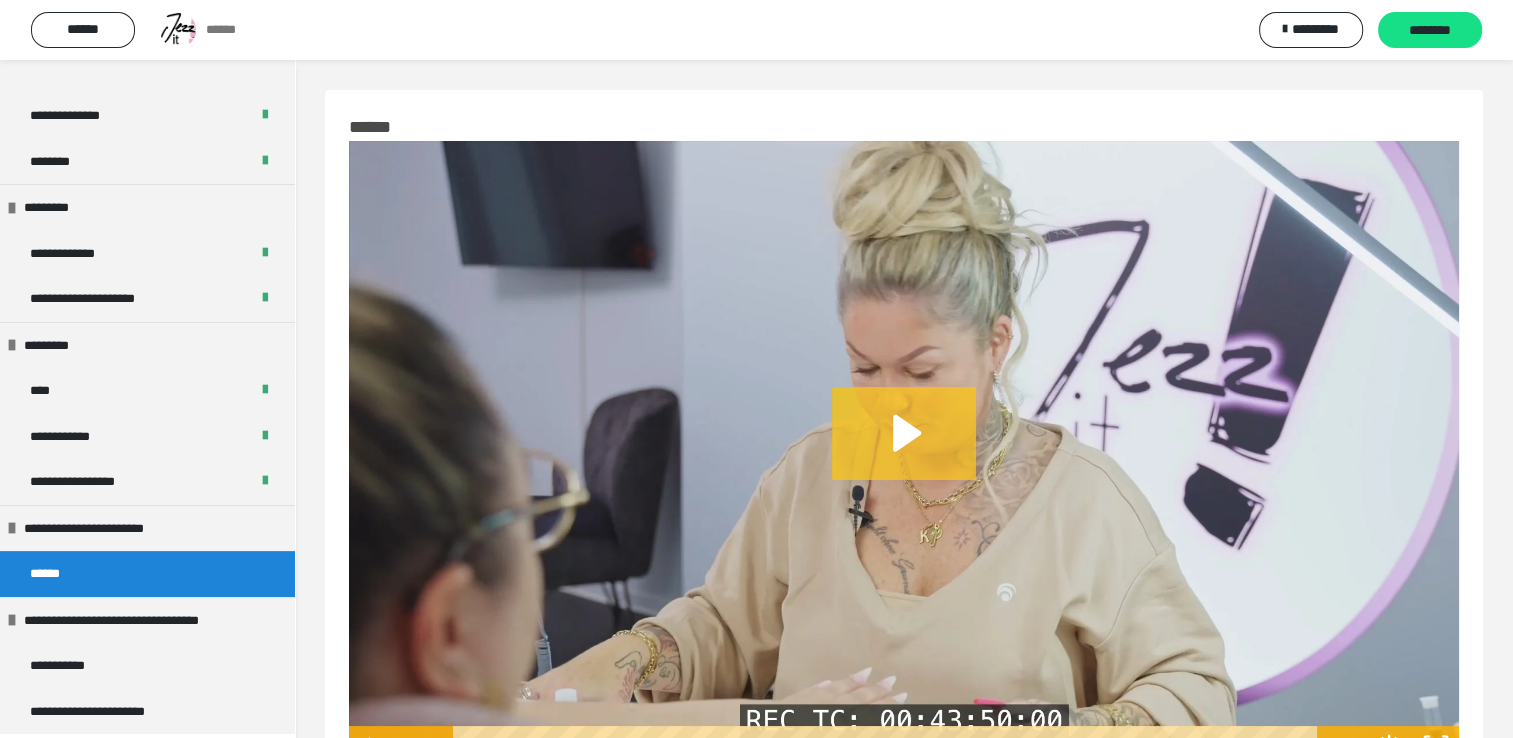 click 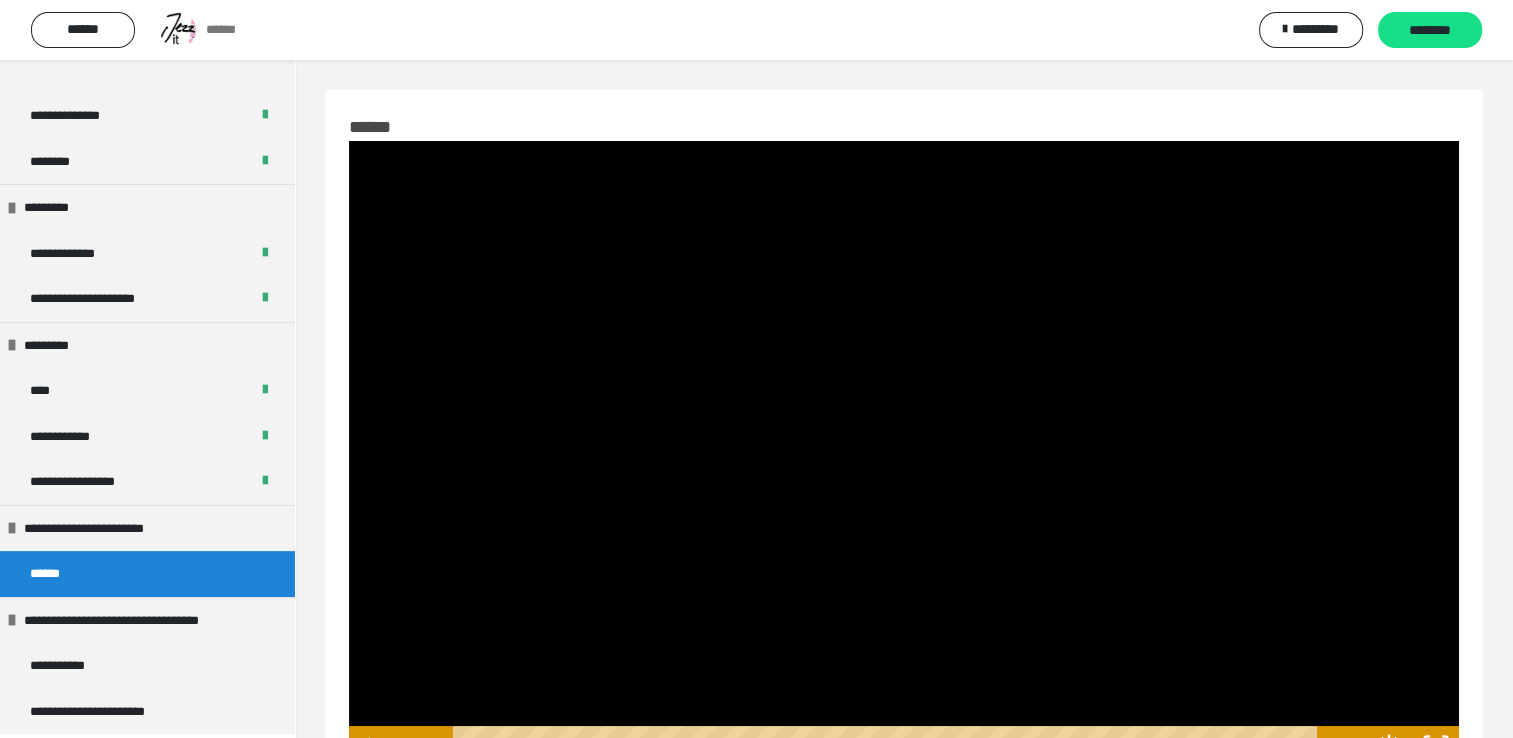 click at bounding box center (904, 453) 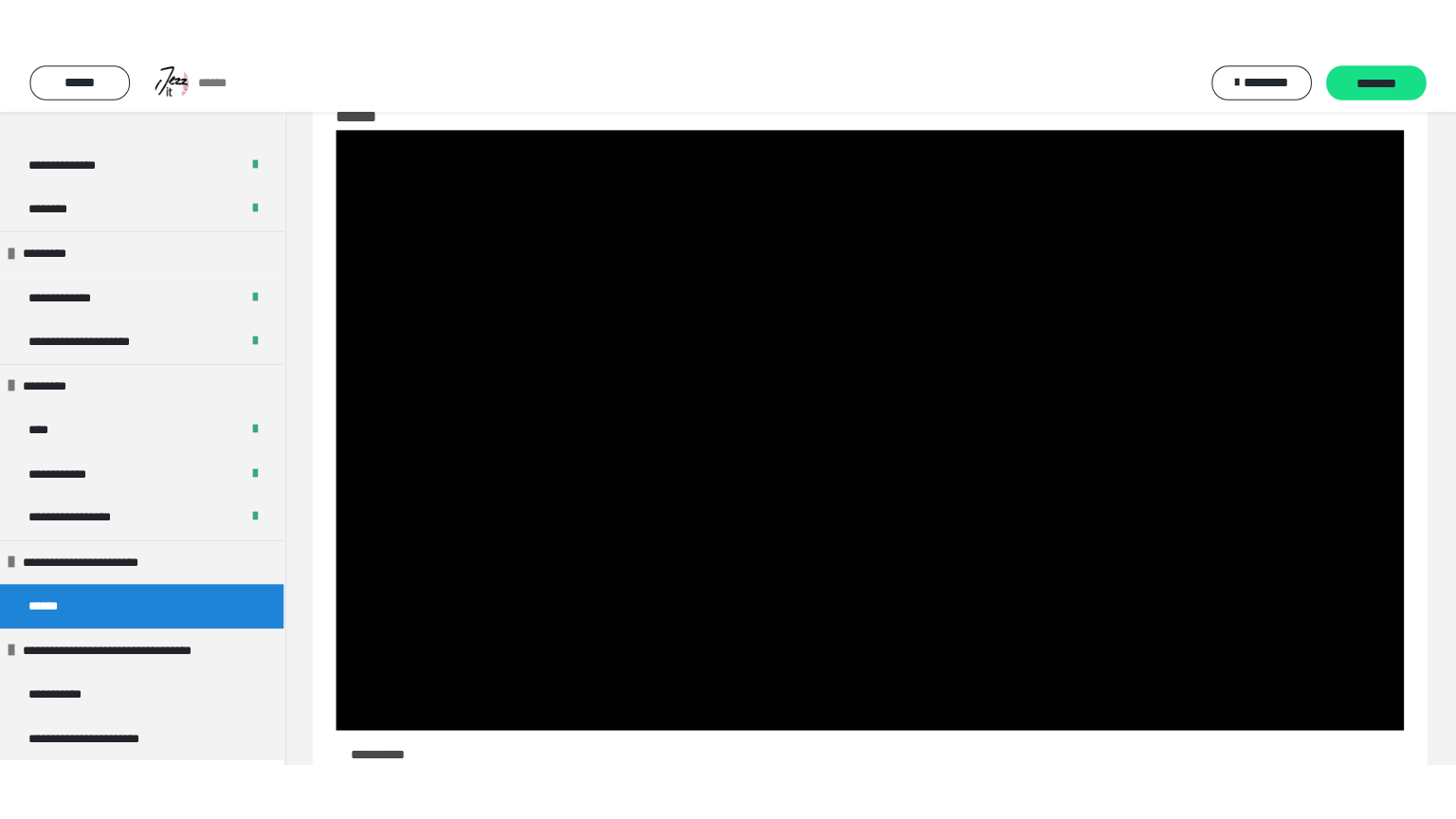 scroll, scrollTop: 76, scrollLeft: 0, axis: vertical 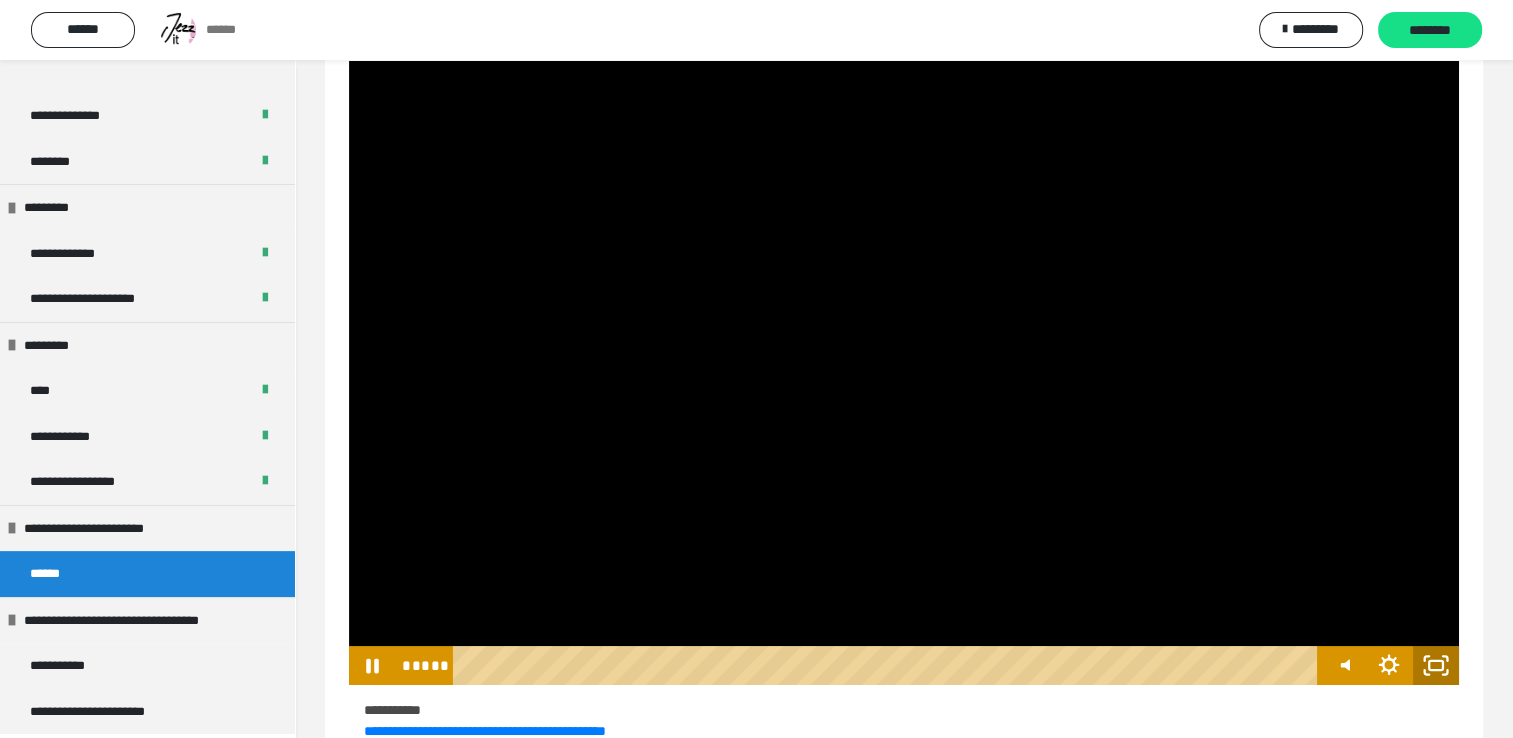 click 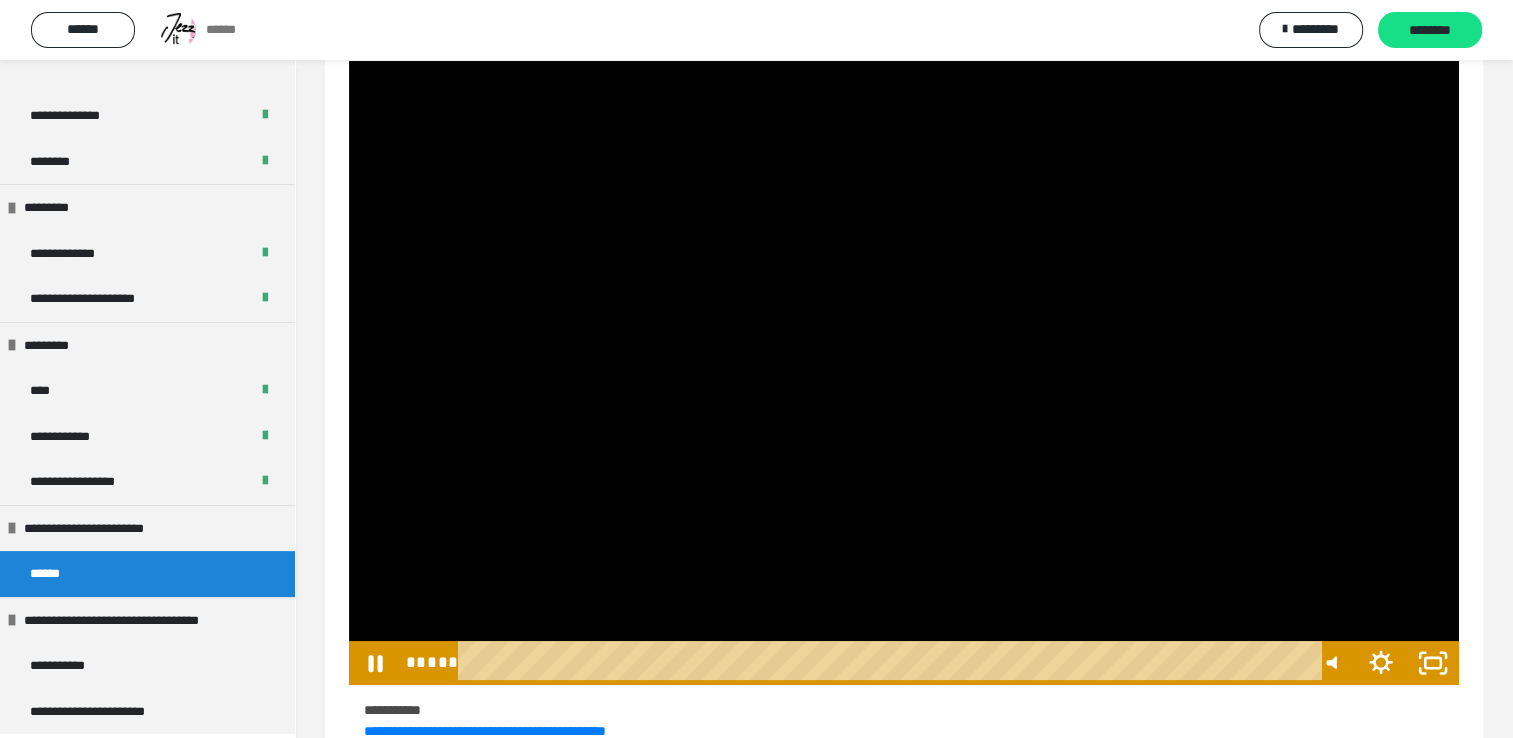 scroll, scrollTop: 318, scrollLeft: 0, axis: vertical 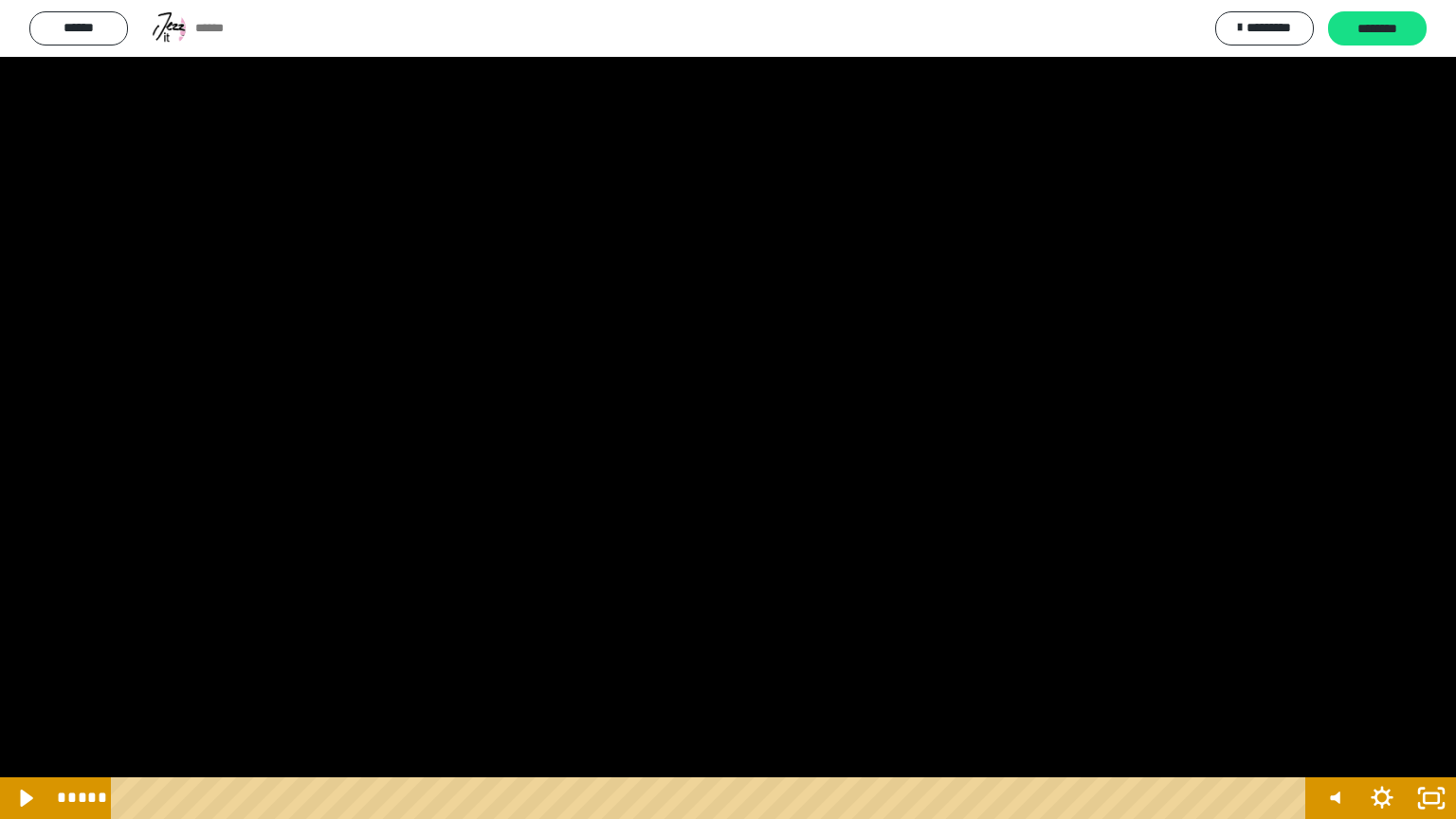 click at bounding box center [728, 410] 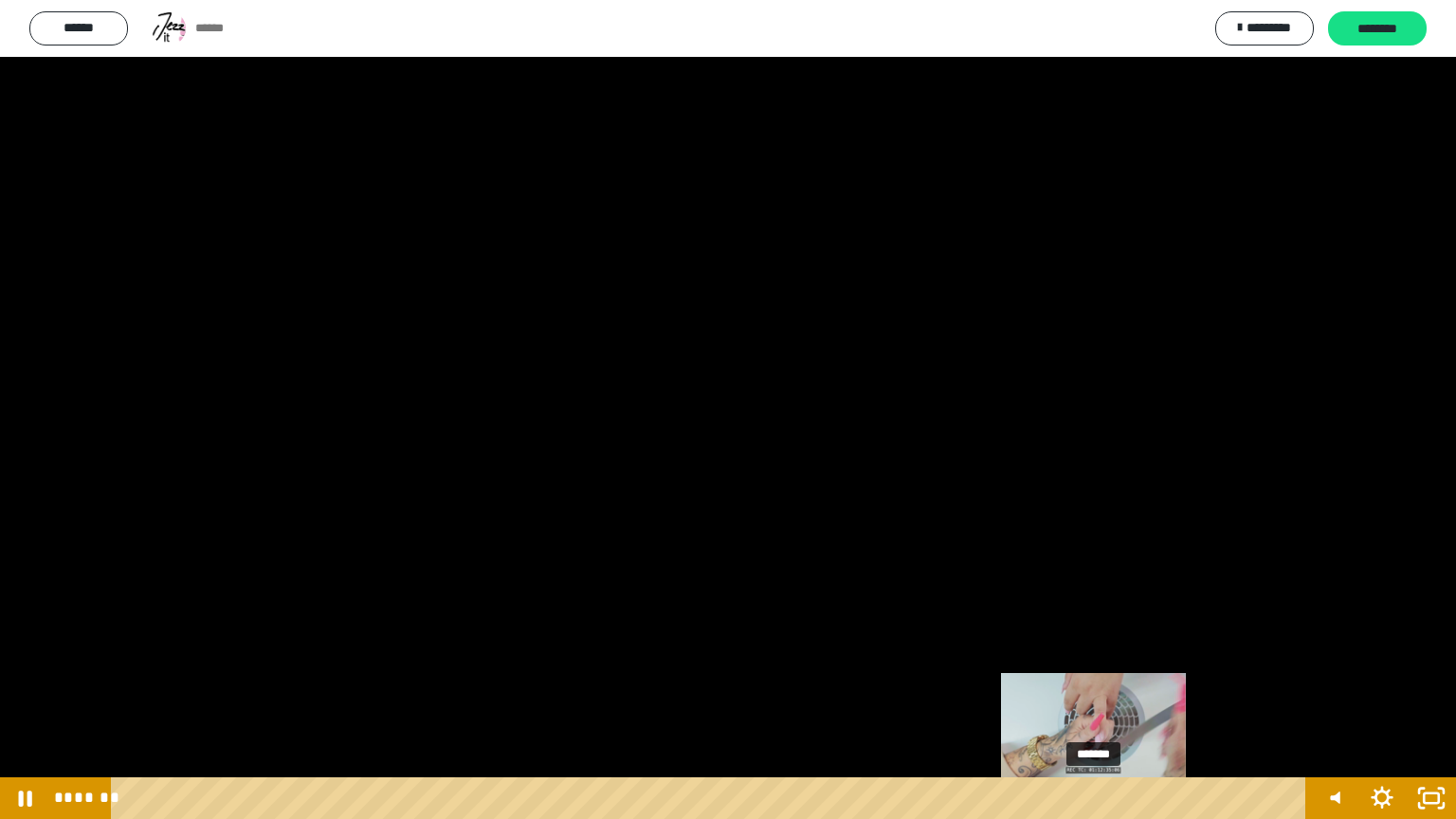 click on "*******" at bounding box center (712, 798) 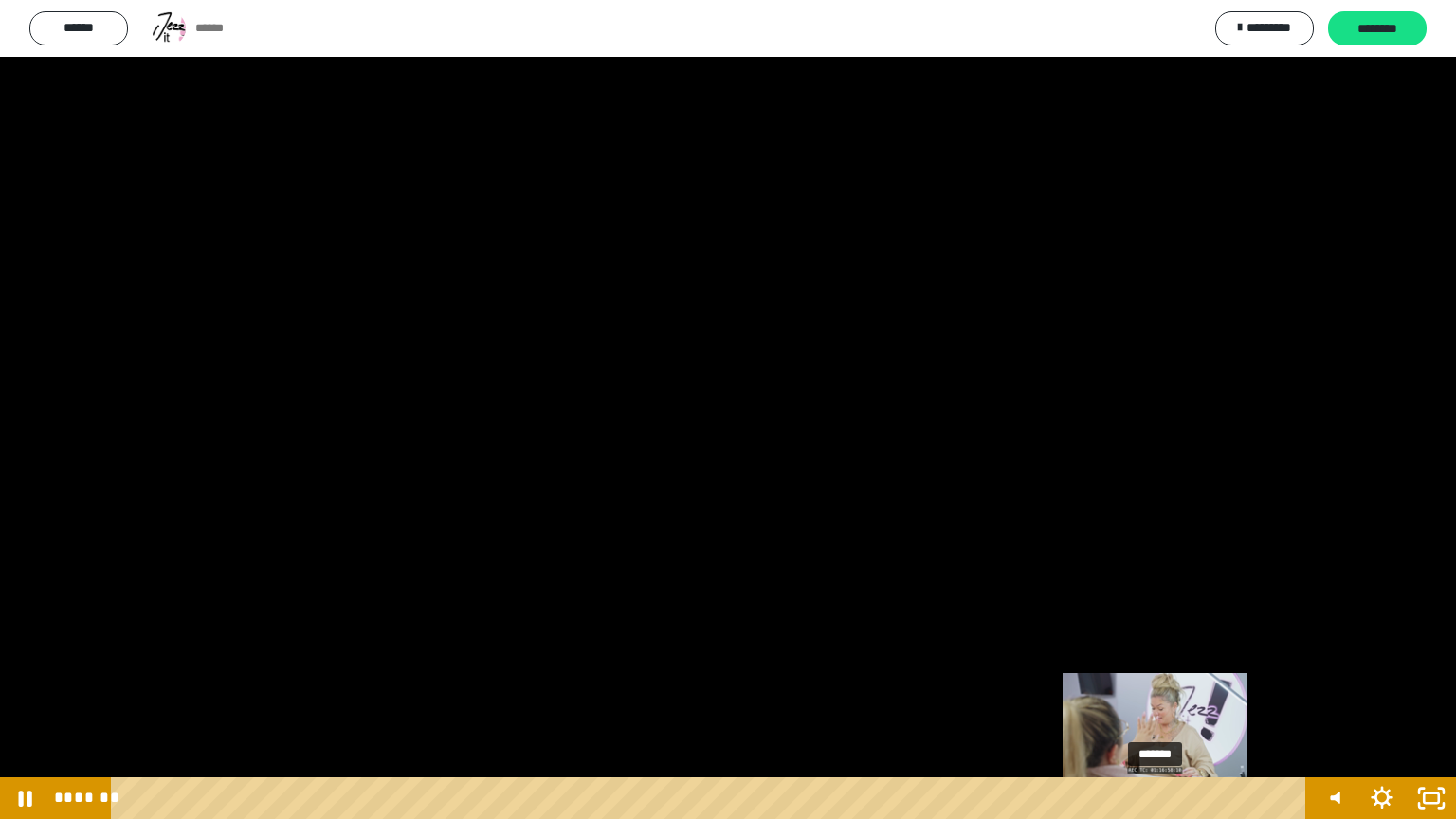 click on "*******" at bounding box center [712, 798] 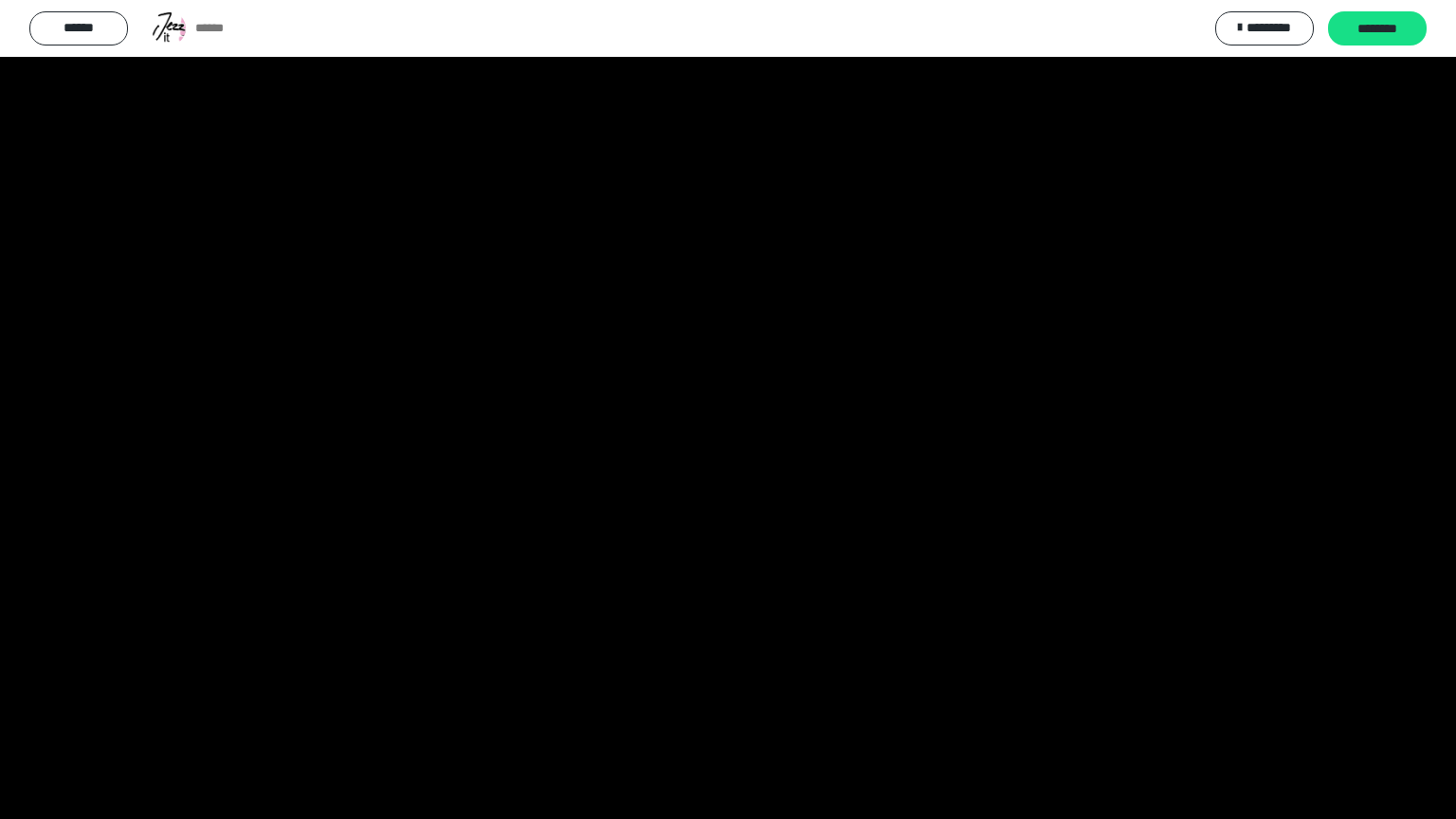 click at bounding box center [728, 410] 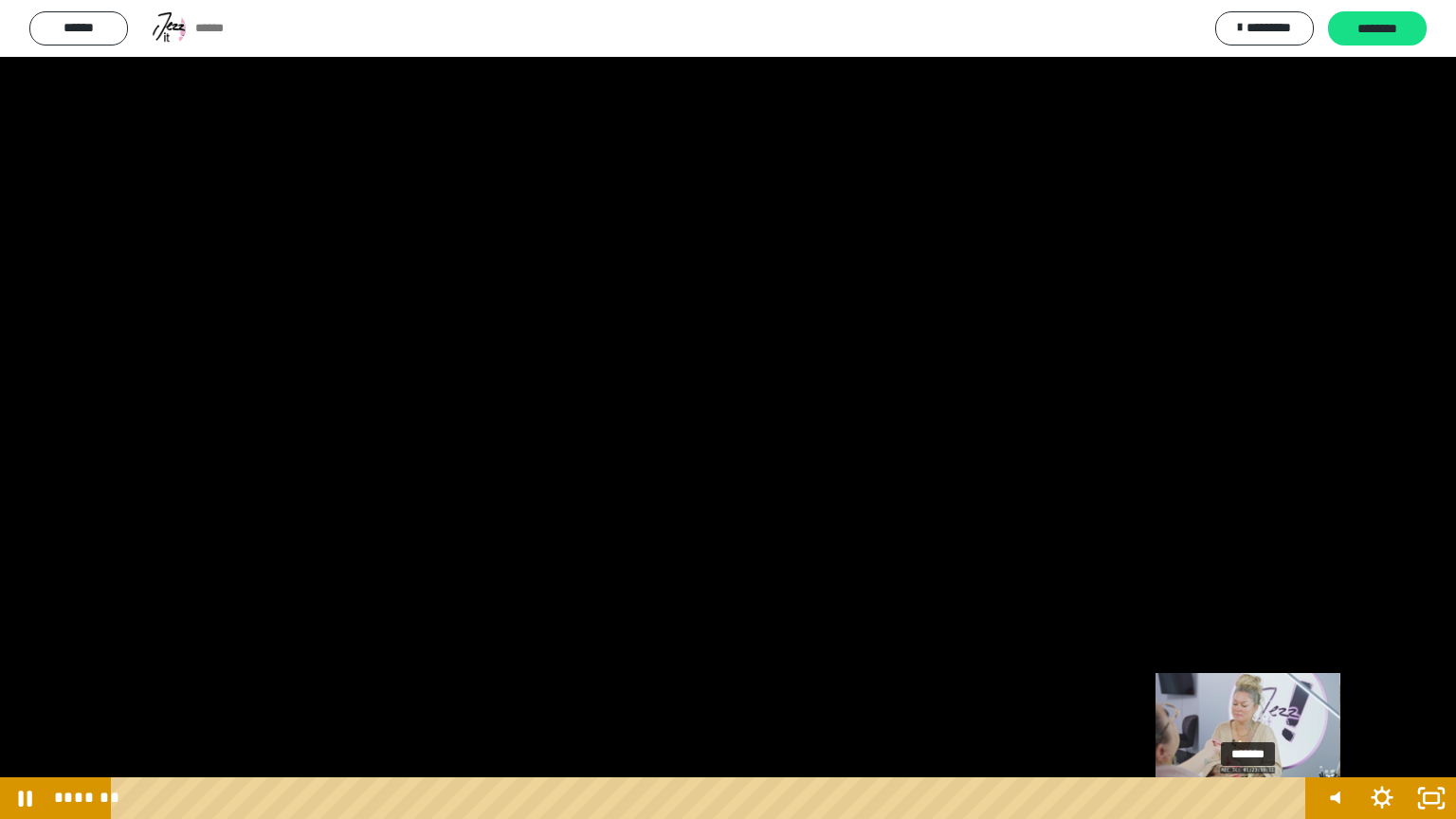 click on "*******" at bounding box center [712, 798] 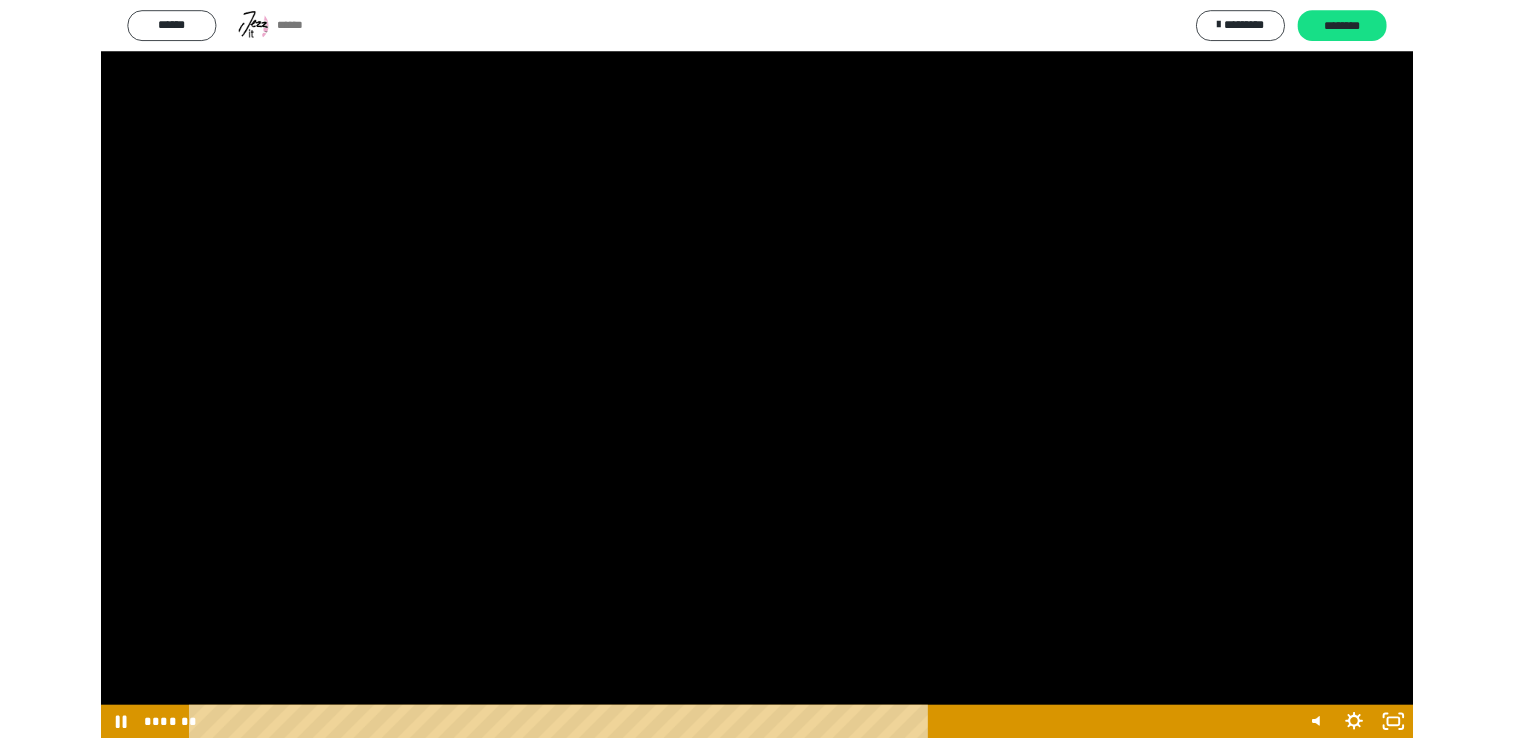 scroll, scrollTop: 444, scrollLeft: 0, axis: vertical 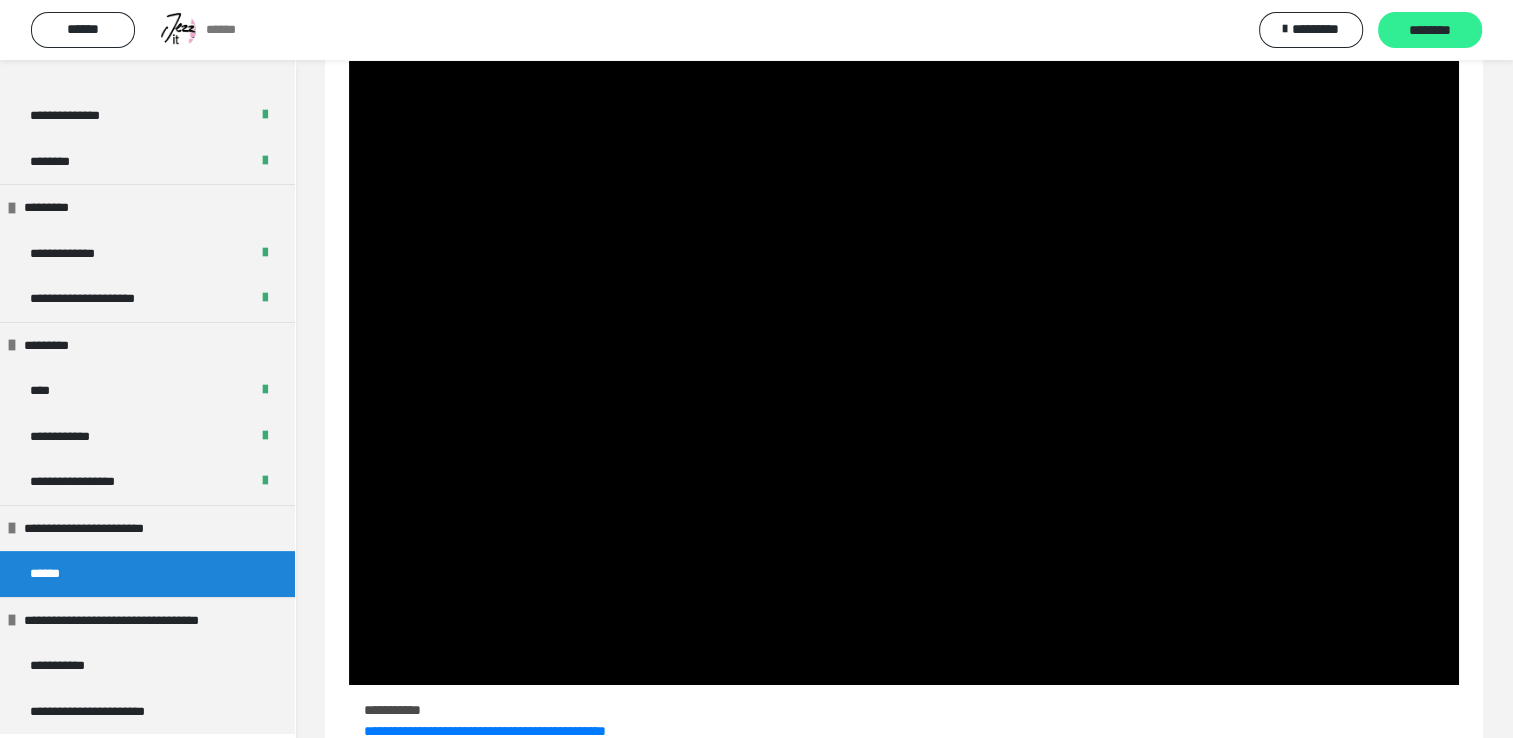 click on "********" at bounding box center [1430, 31] 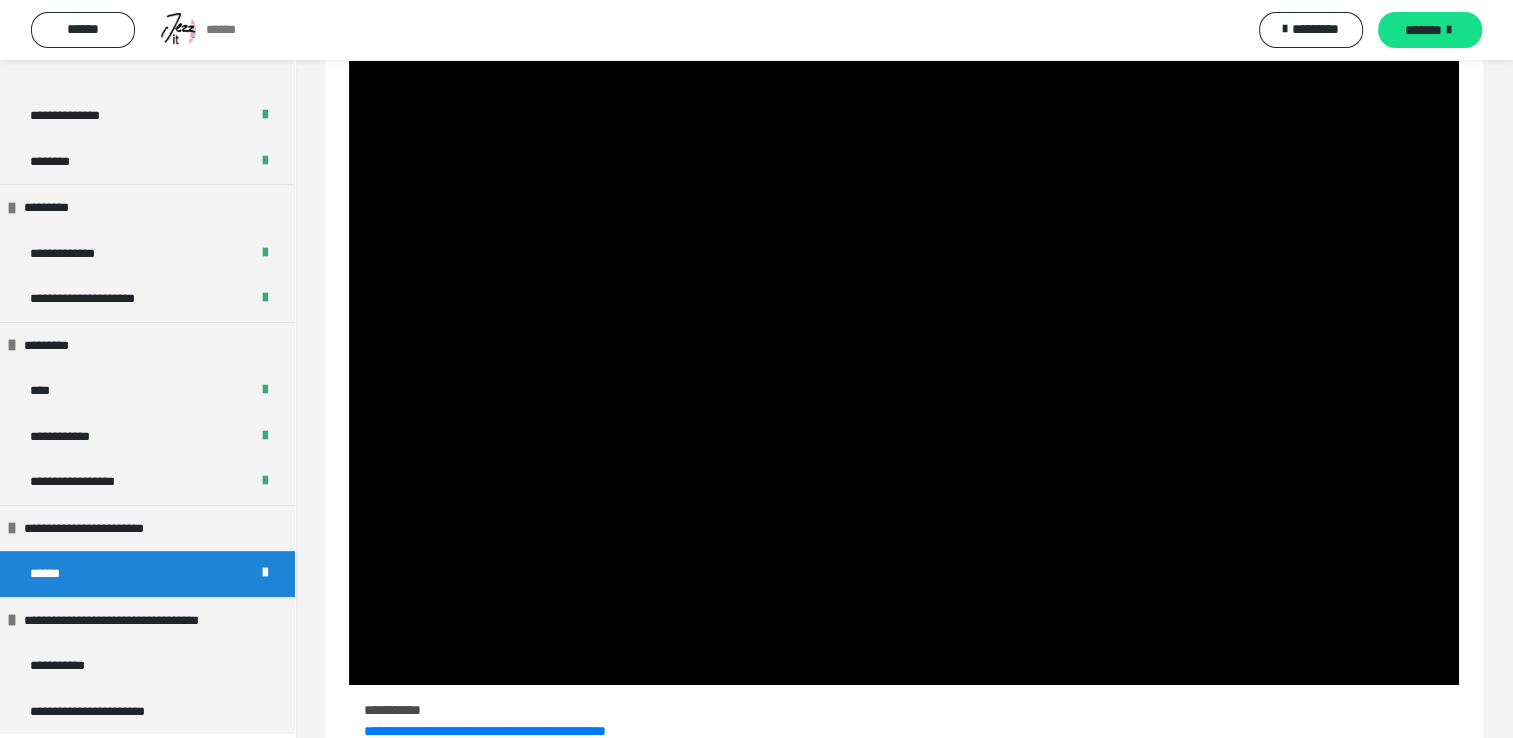 click on "*******" at bounding box center [1423, 30] 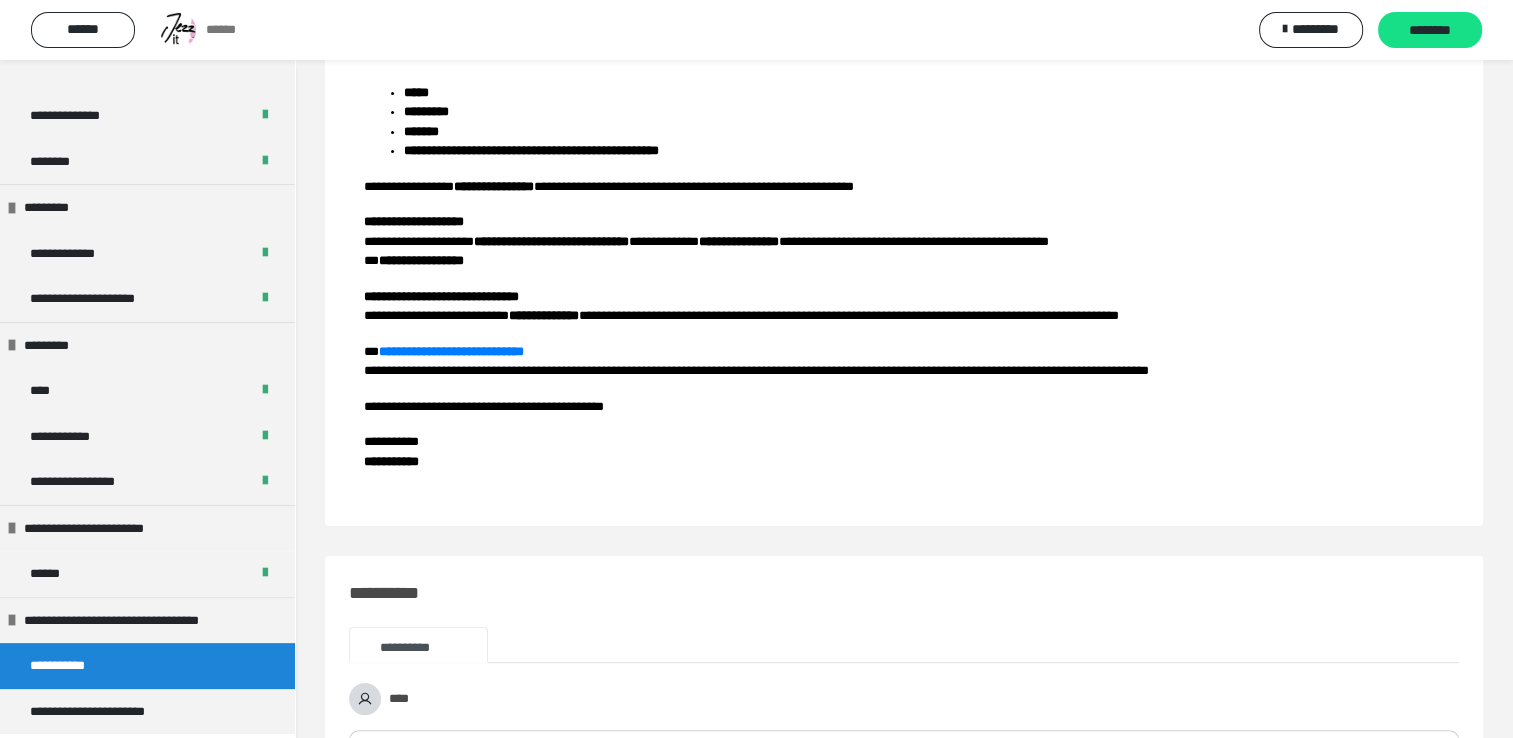 scroll, scrollTop: 213, scrollLeft: 0, axis: vertical 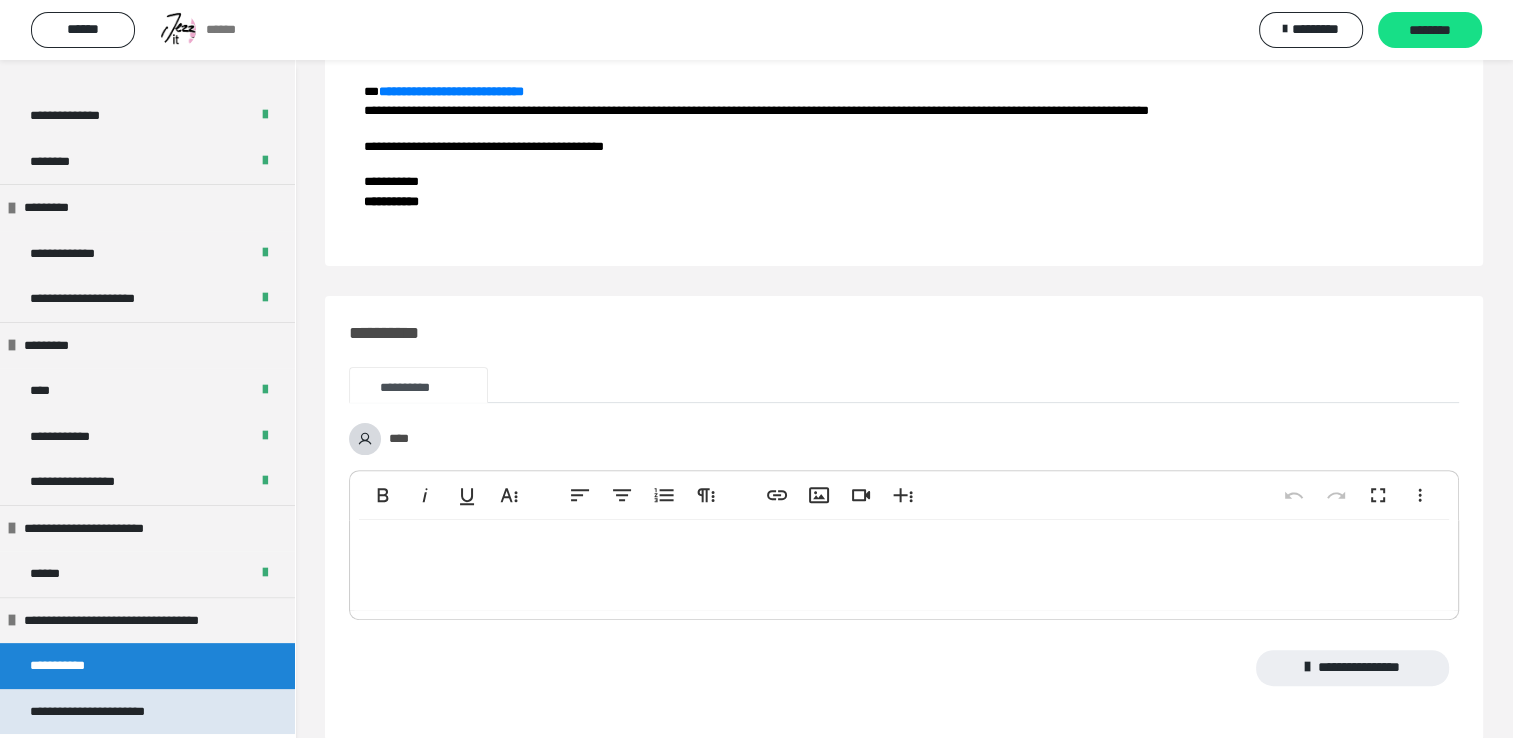 click on "**********" at bounding box center (114, 712) 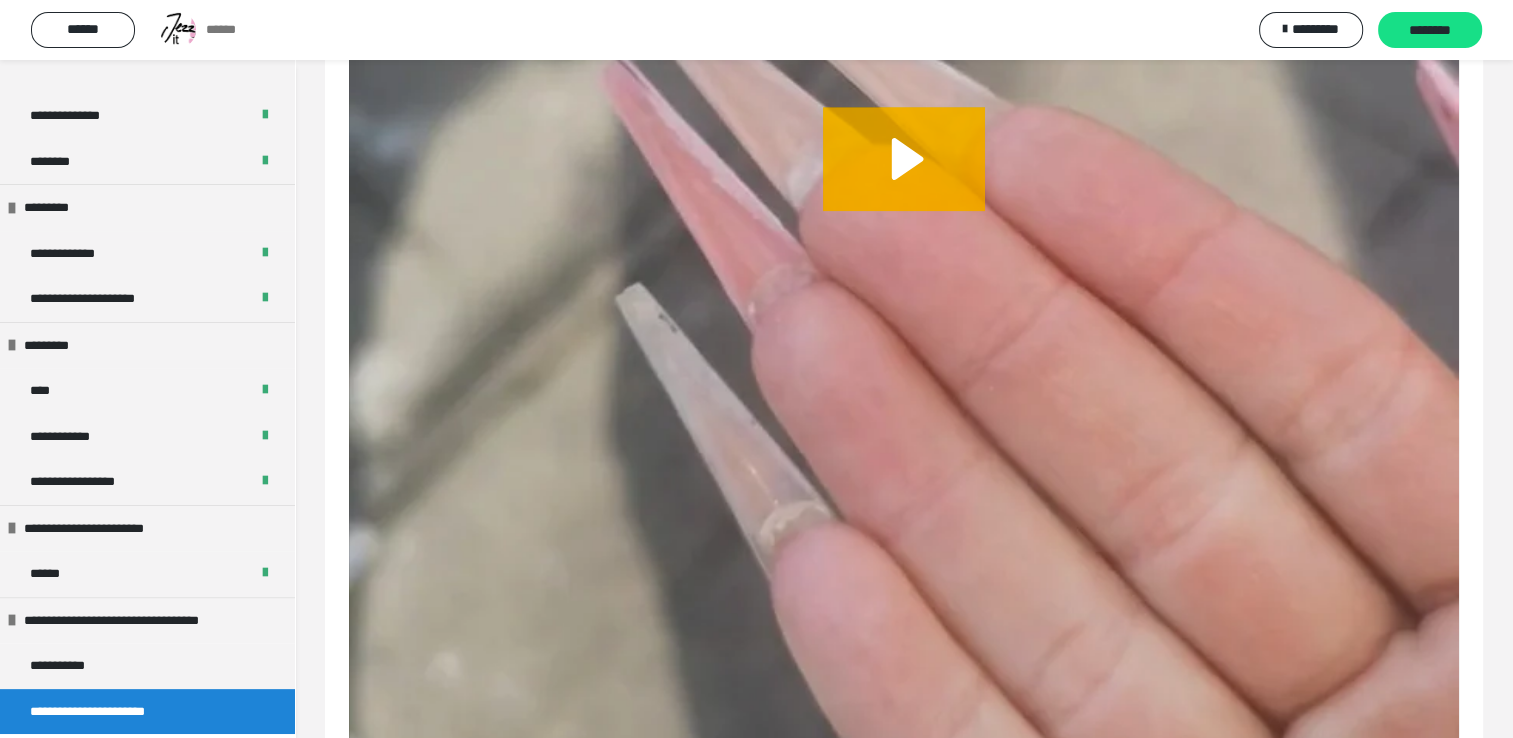 scroll, scrollTop: 1721, scrollLeft: 0, axis: vertical 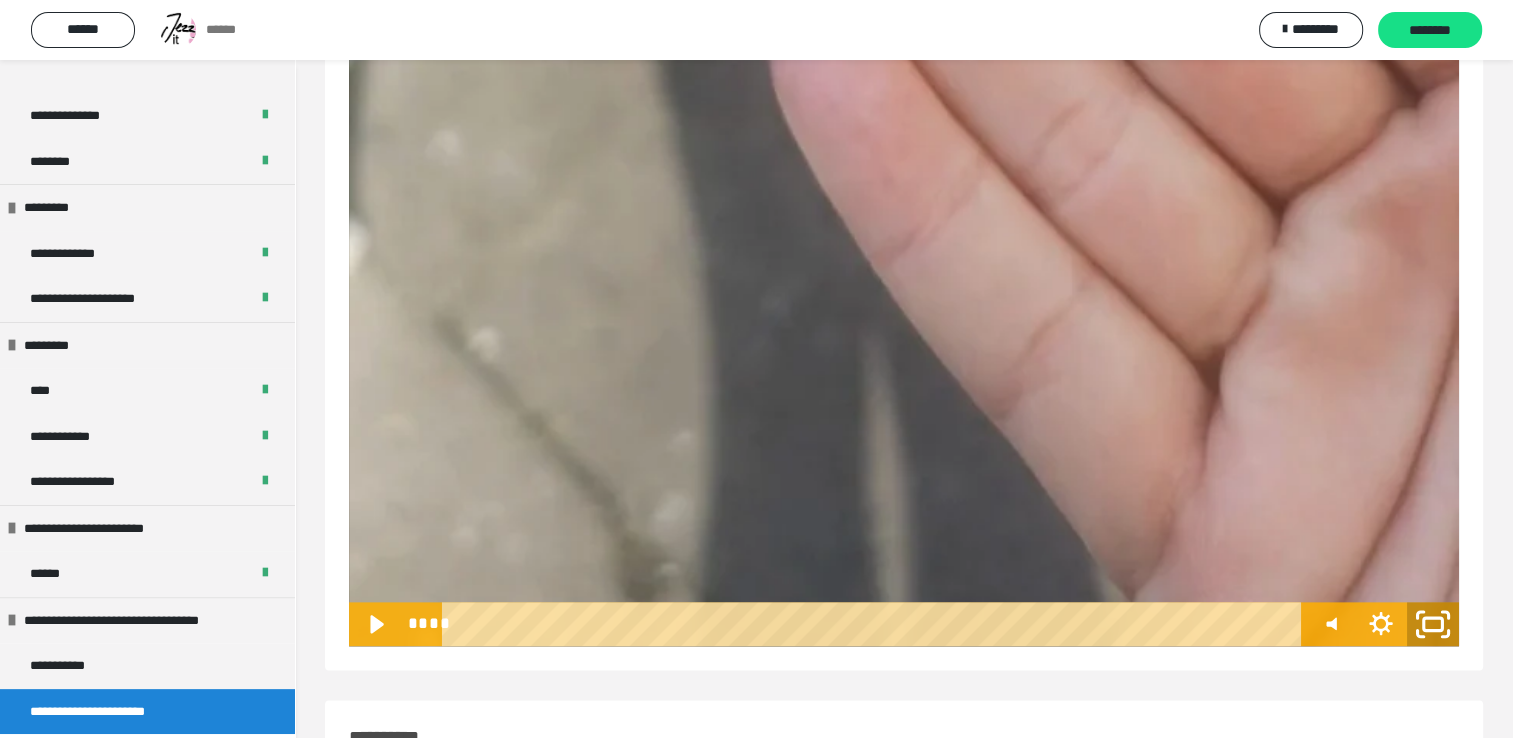 click 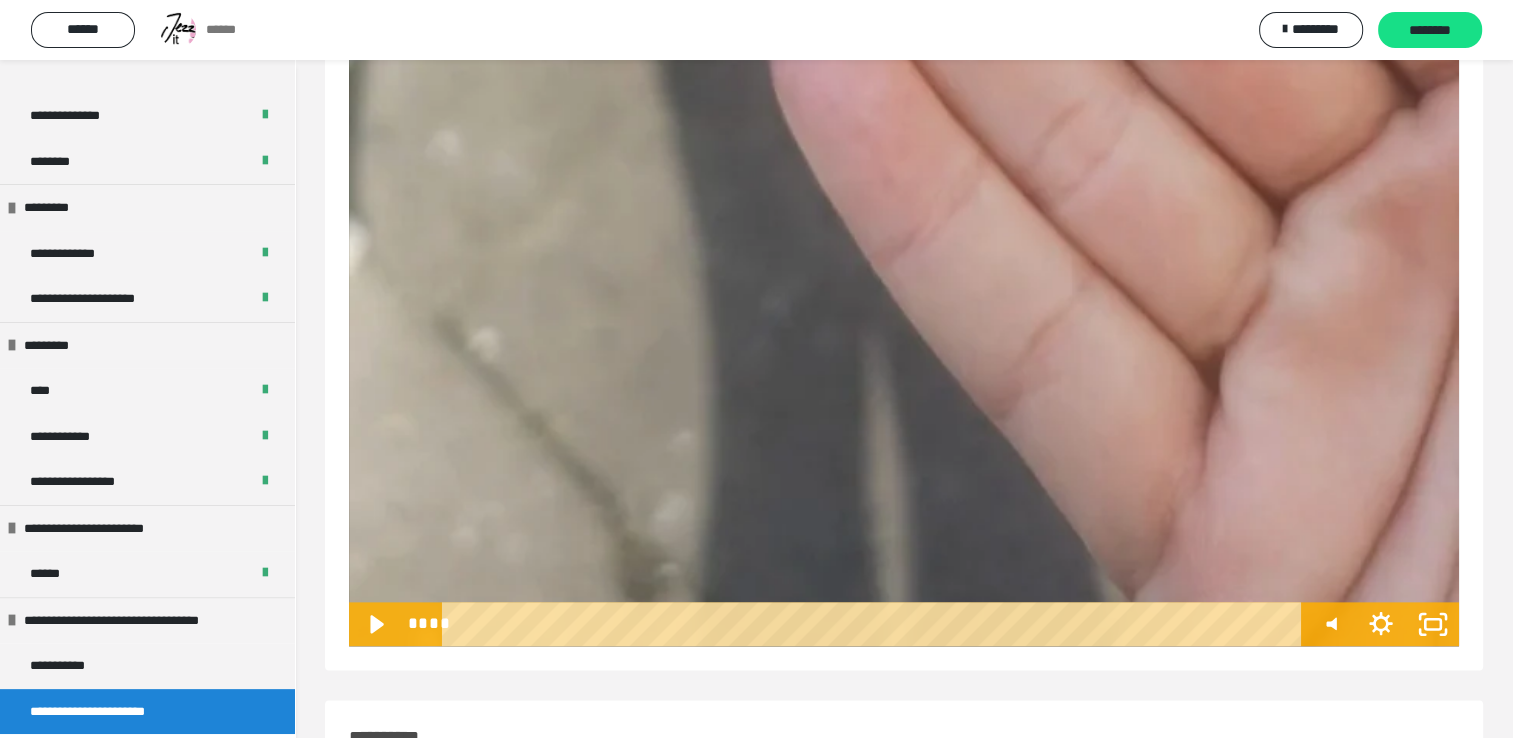 scroll, scrollTop: 318, scrollLeft: 0, axis: vertical 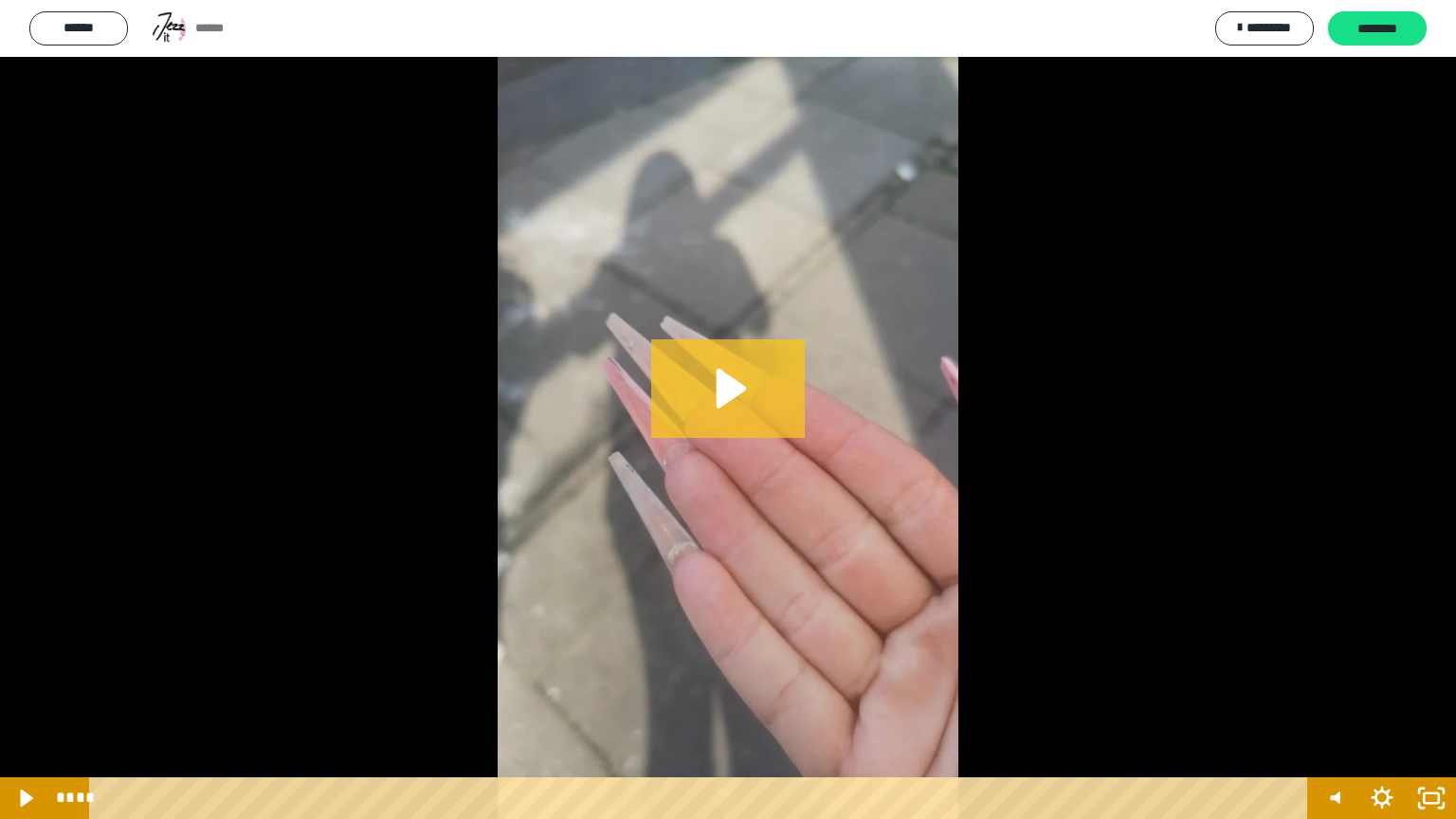 click 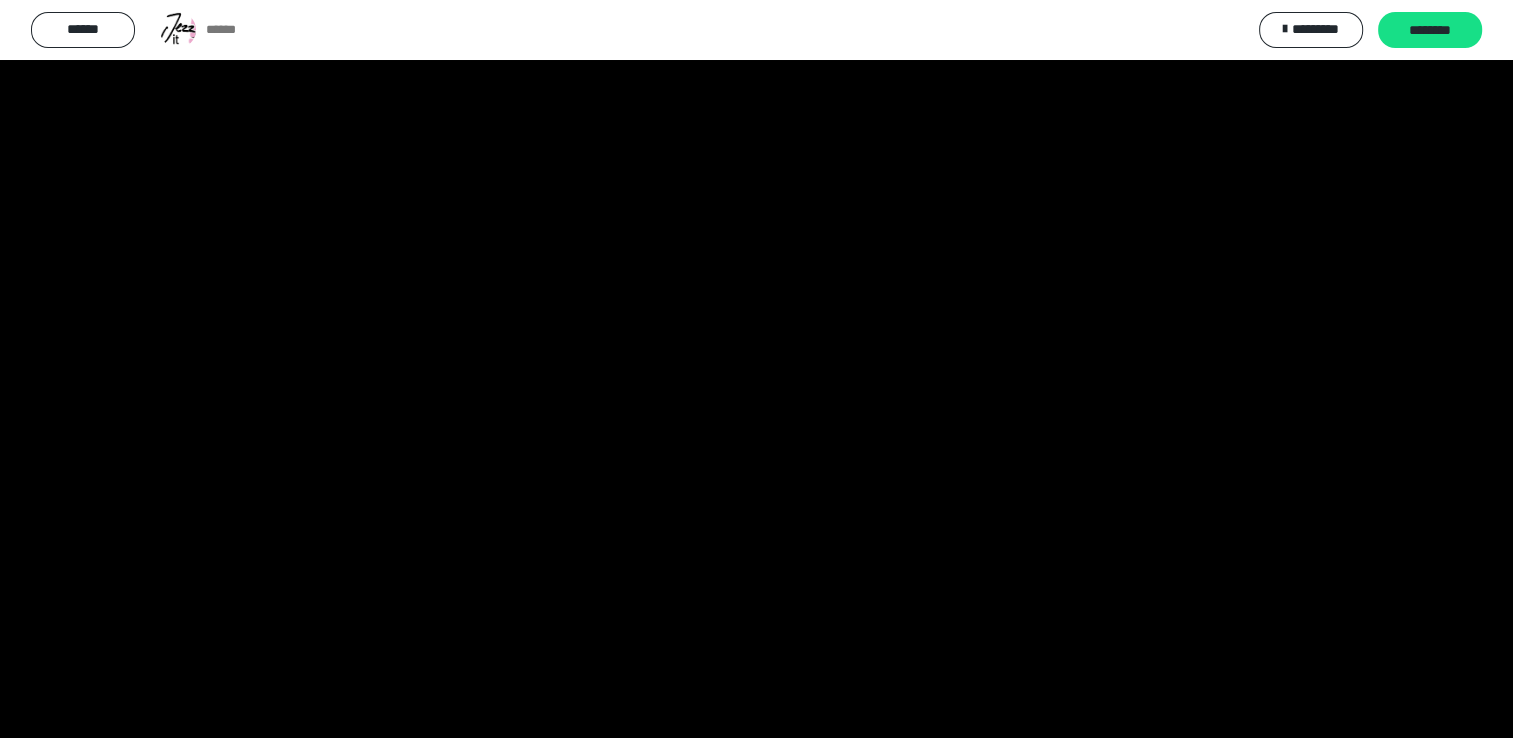 scroll, scrollTop: 444, scrollLeft: 0, axis: vertical 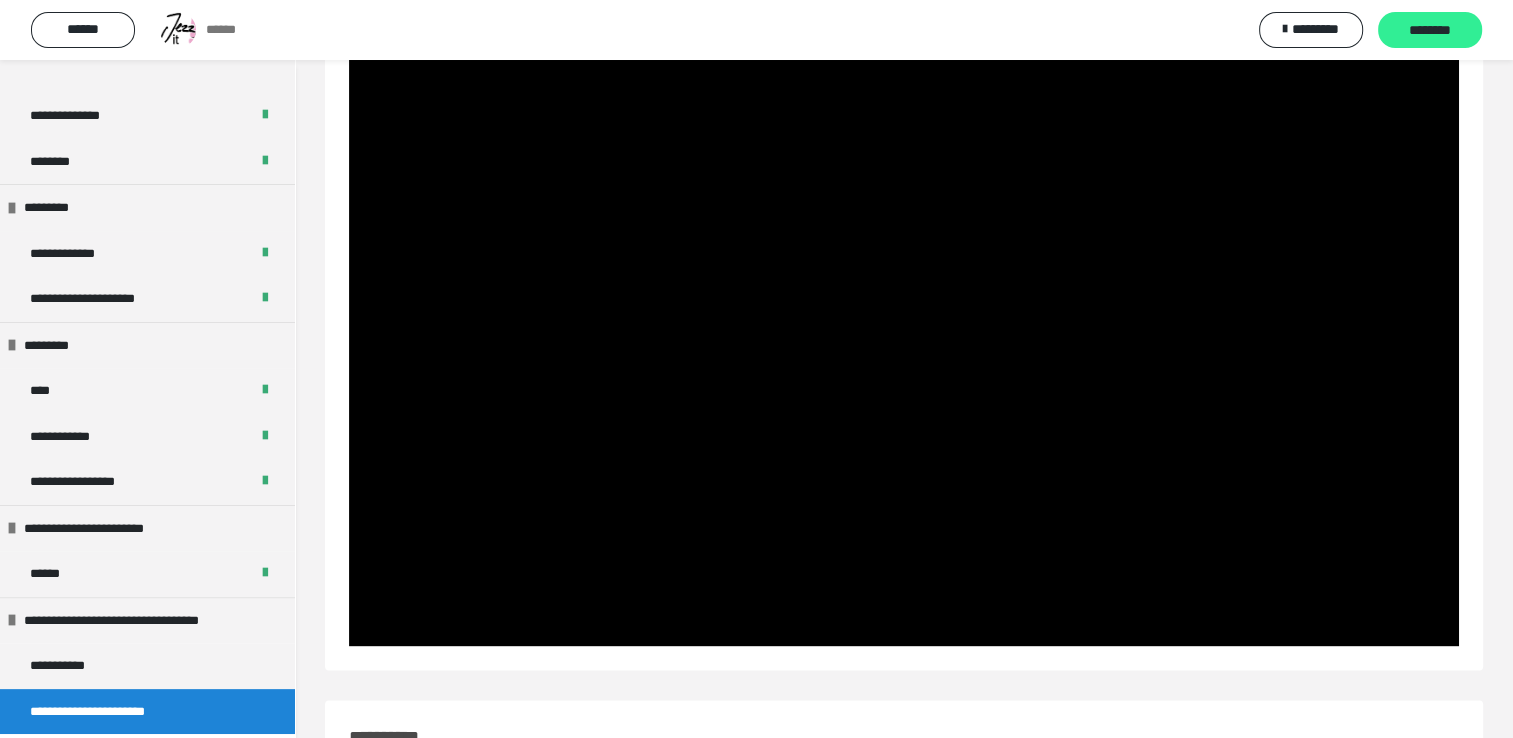 click on "********" at bounding box center (1430, 31) 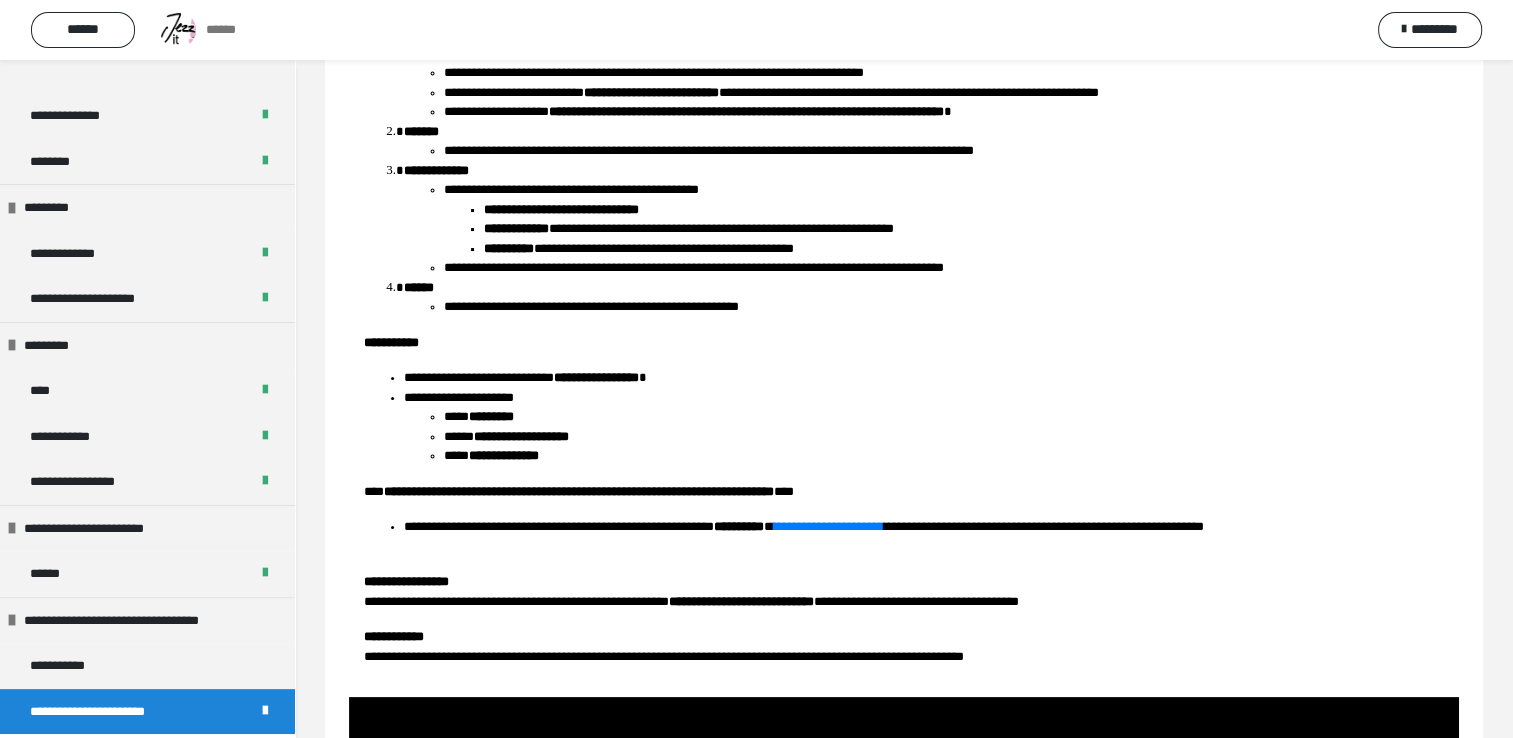 scroll, scrollTop: 189, scrollLeft: 0, axis: vertical 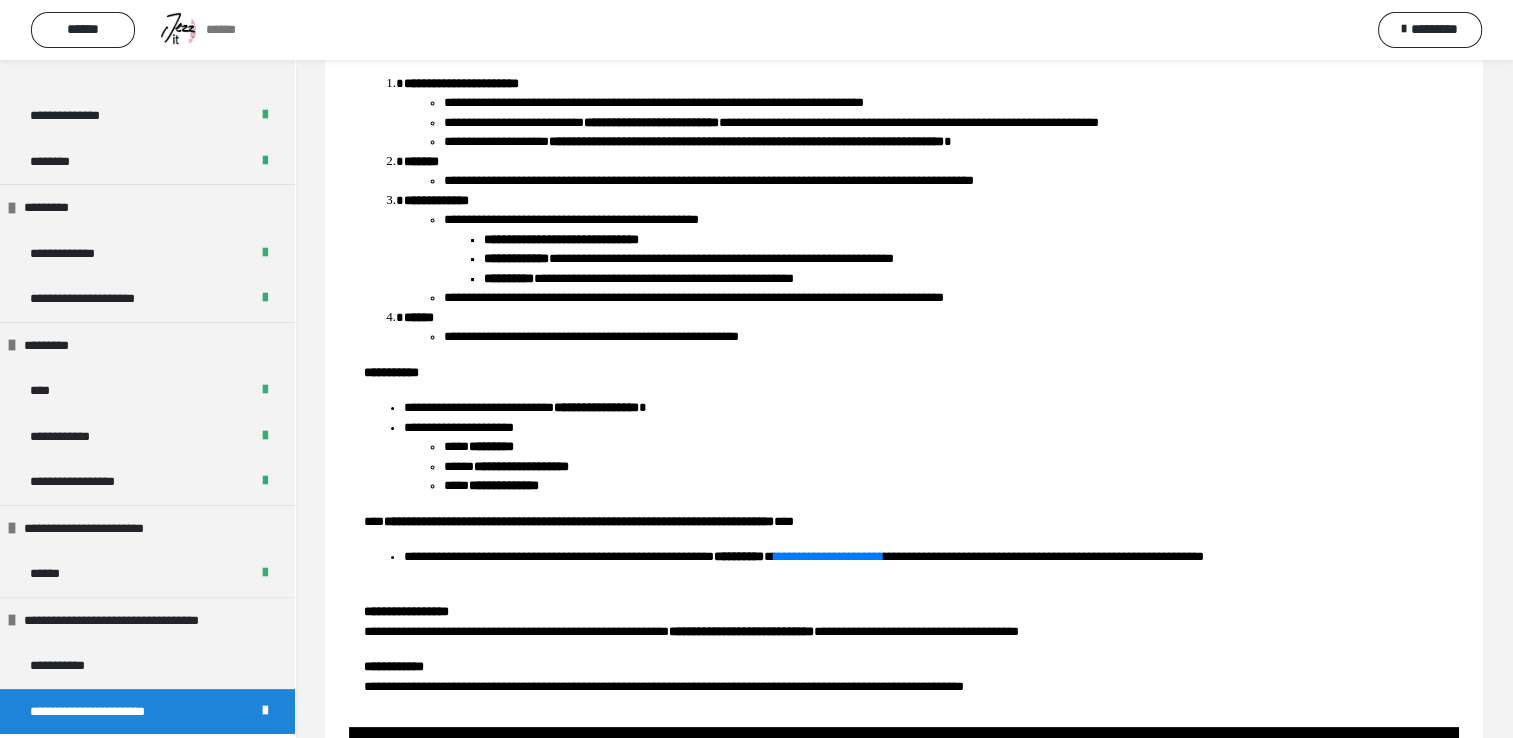 click on "******" at bounding box center (224, 30) 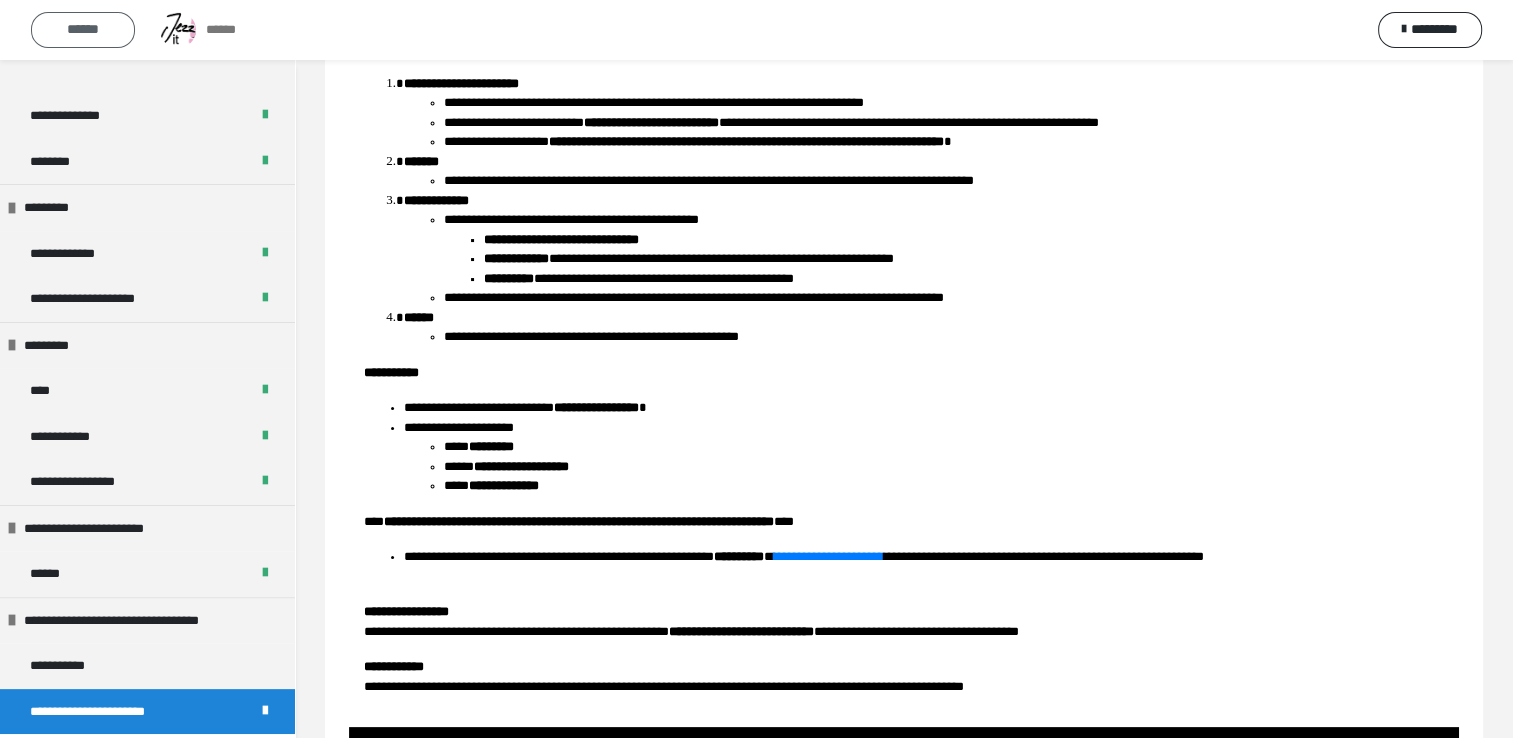 click on "******" at bounding box center [83, 29] 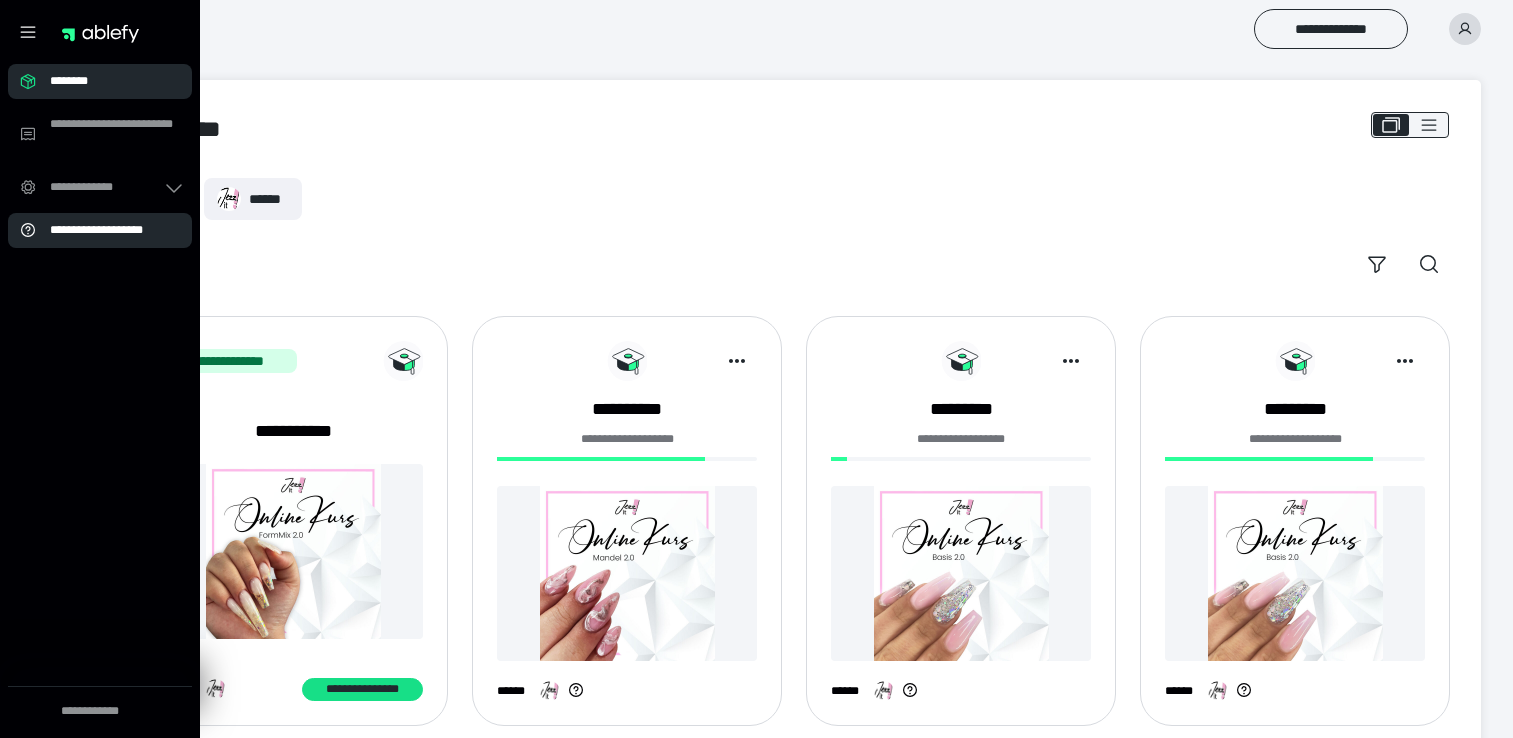 scroll, scrollTop: 0, scrollLeft: 0, axis: both 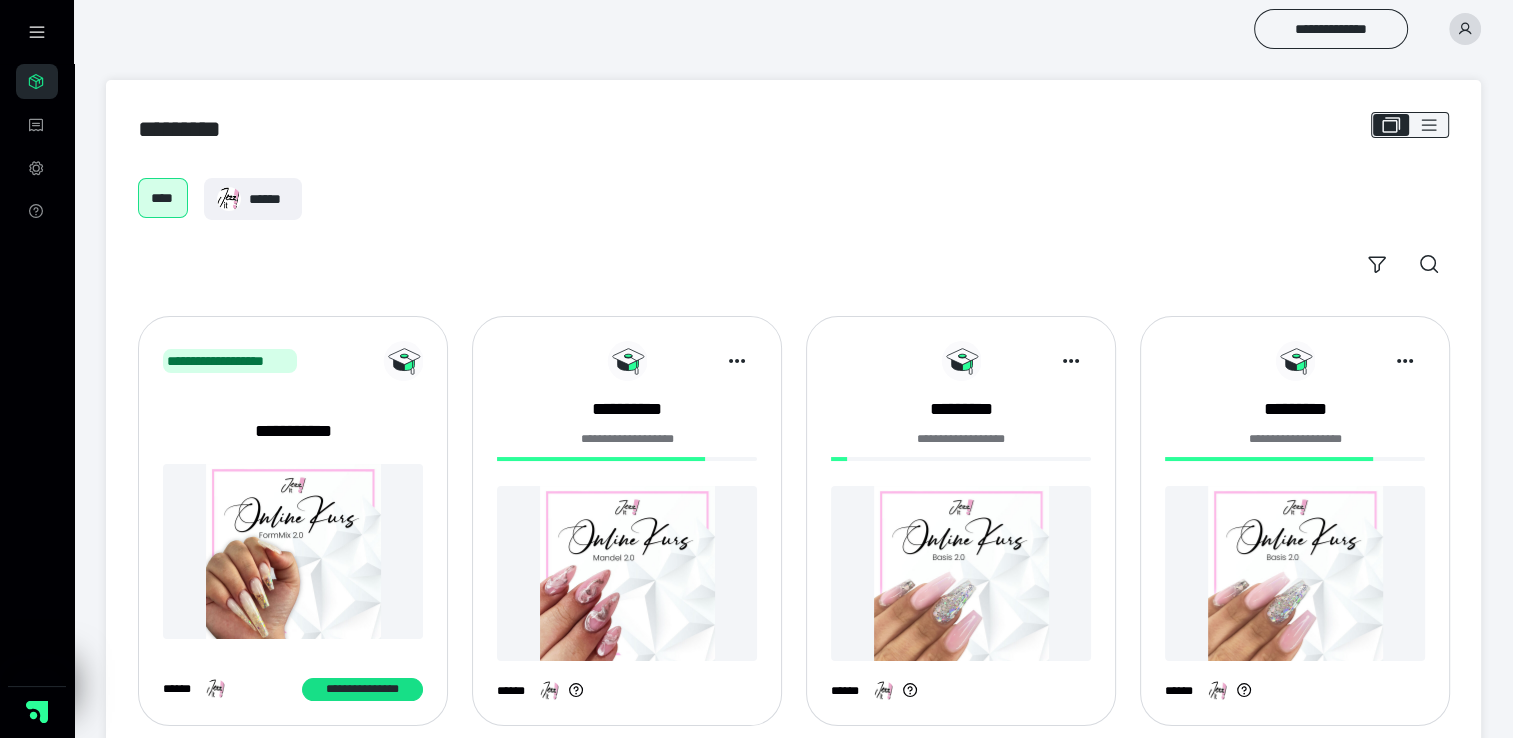 click 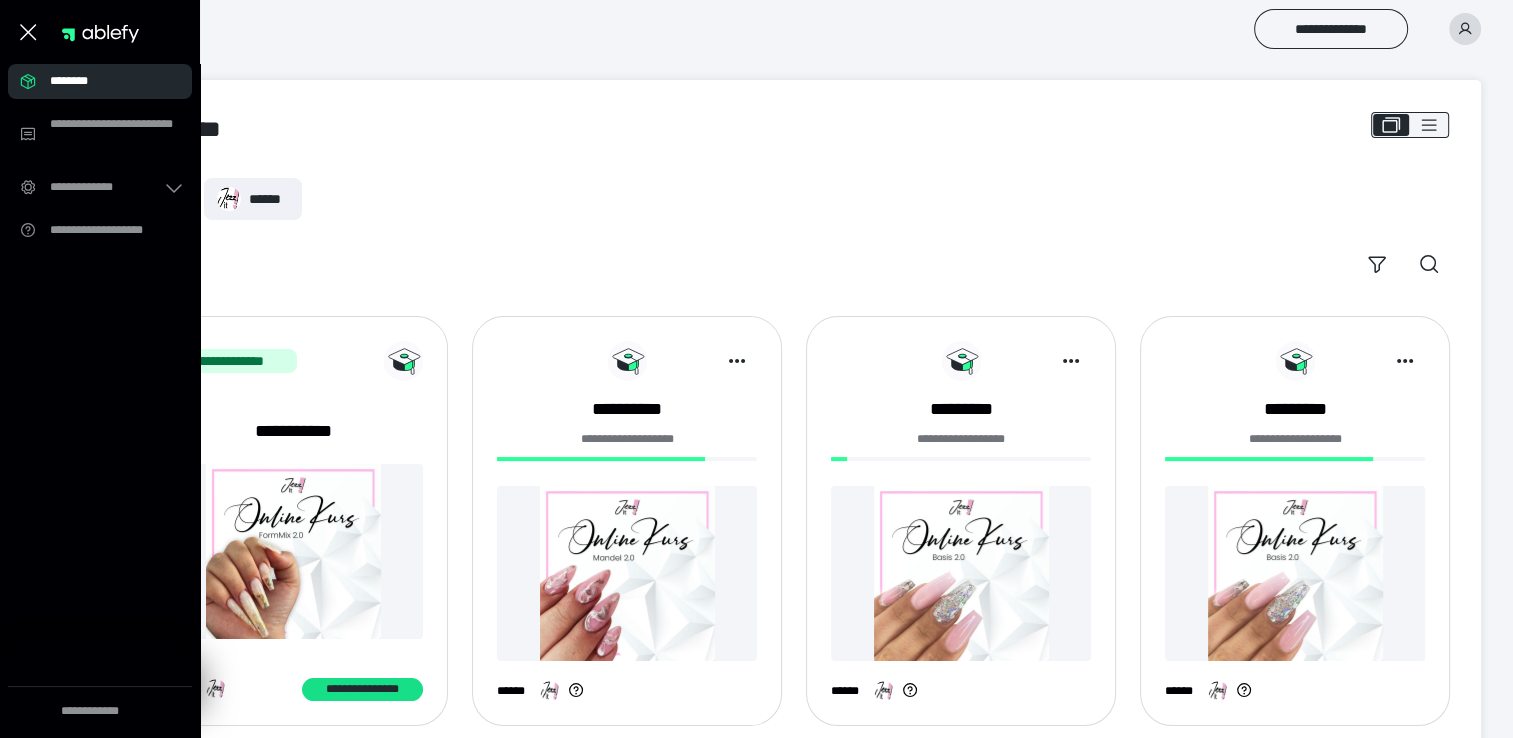 click at bounding box center (293, 551) 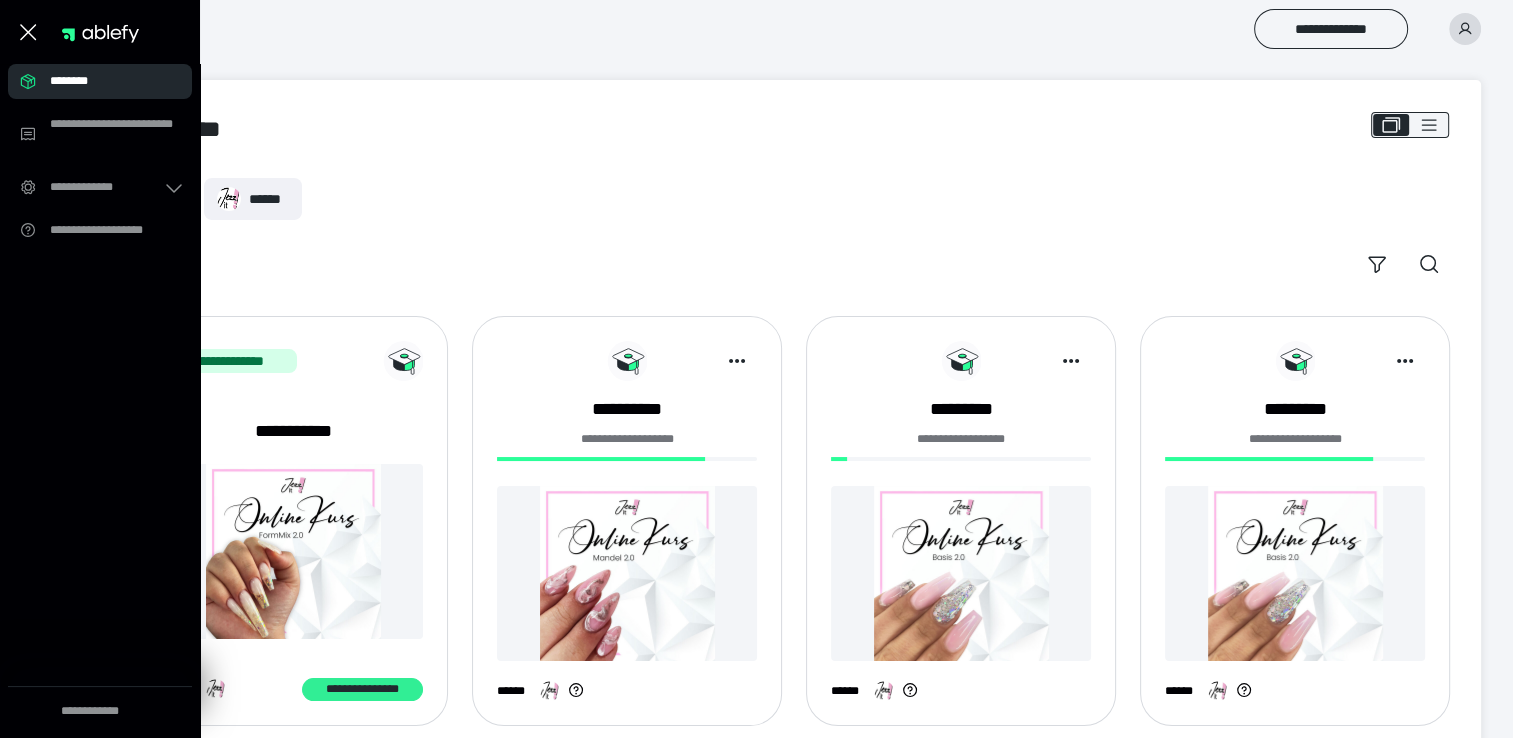 click on "**********" at bounding box center (362, 690) 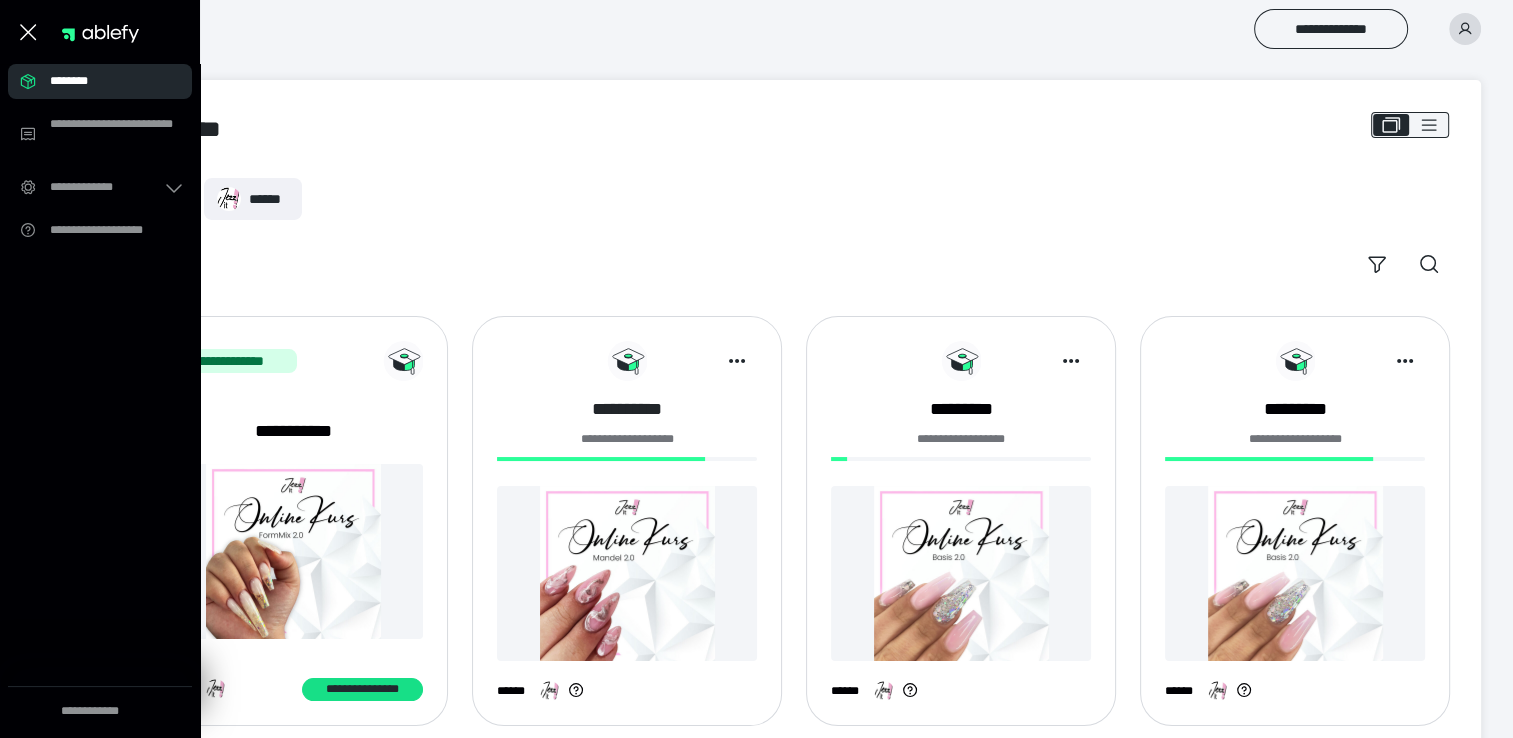 click on "**********" at bounding box center [627, 409] 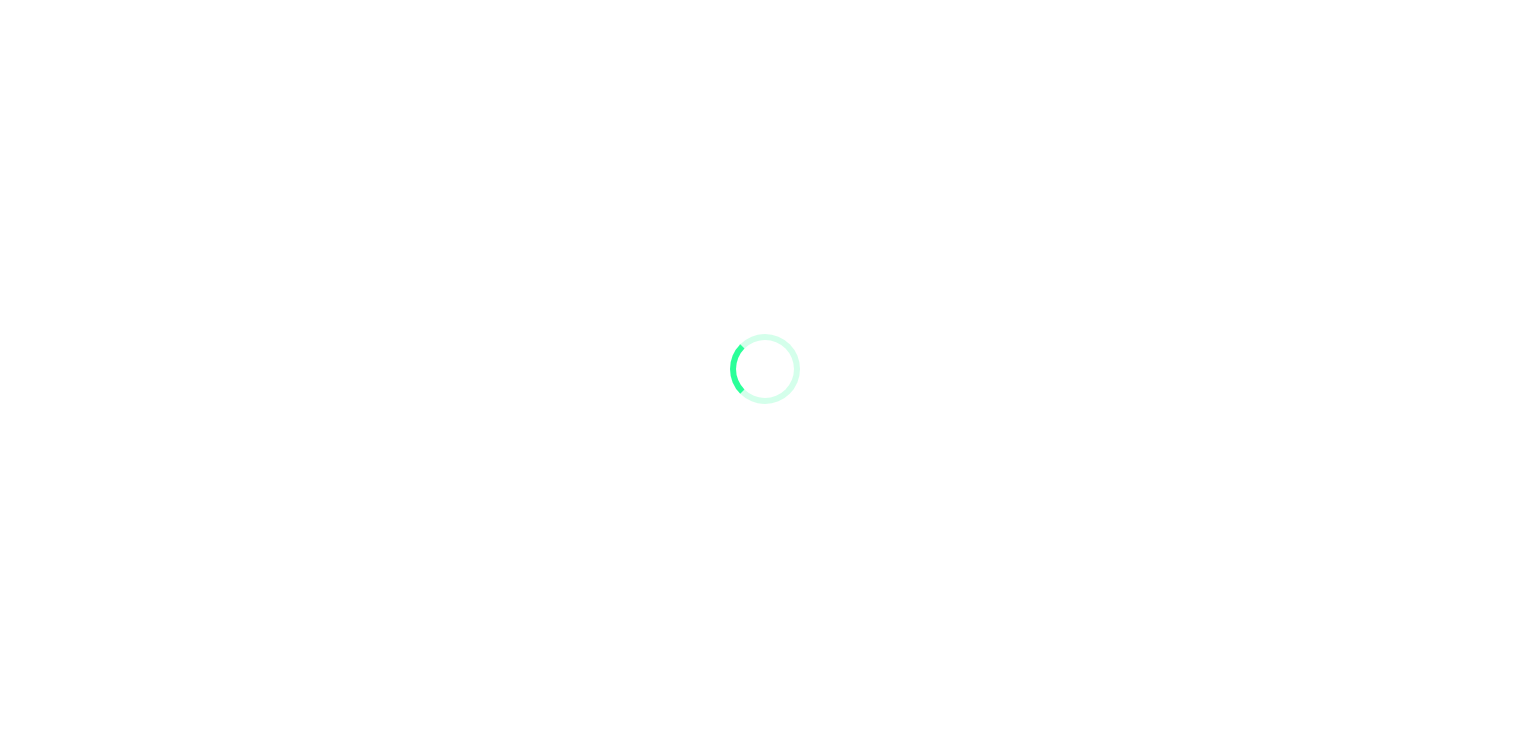 scroll, scrollTop: 0, scrollLeft: 0, axis: both 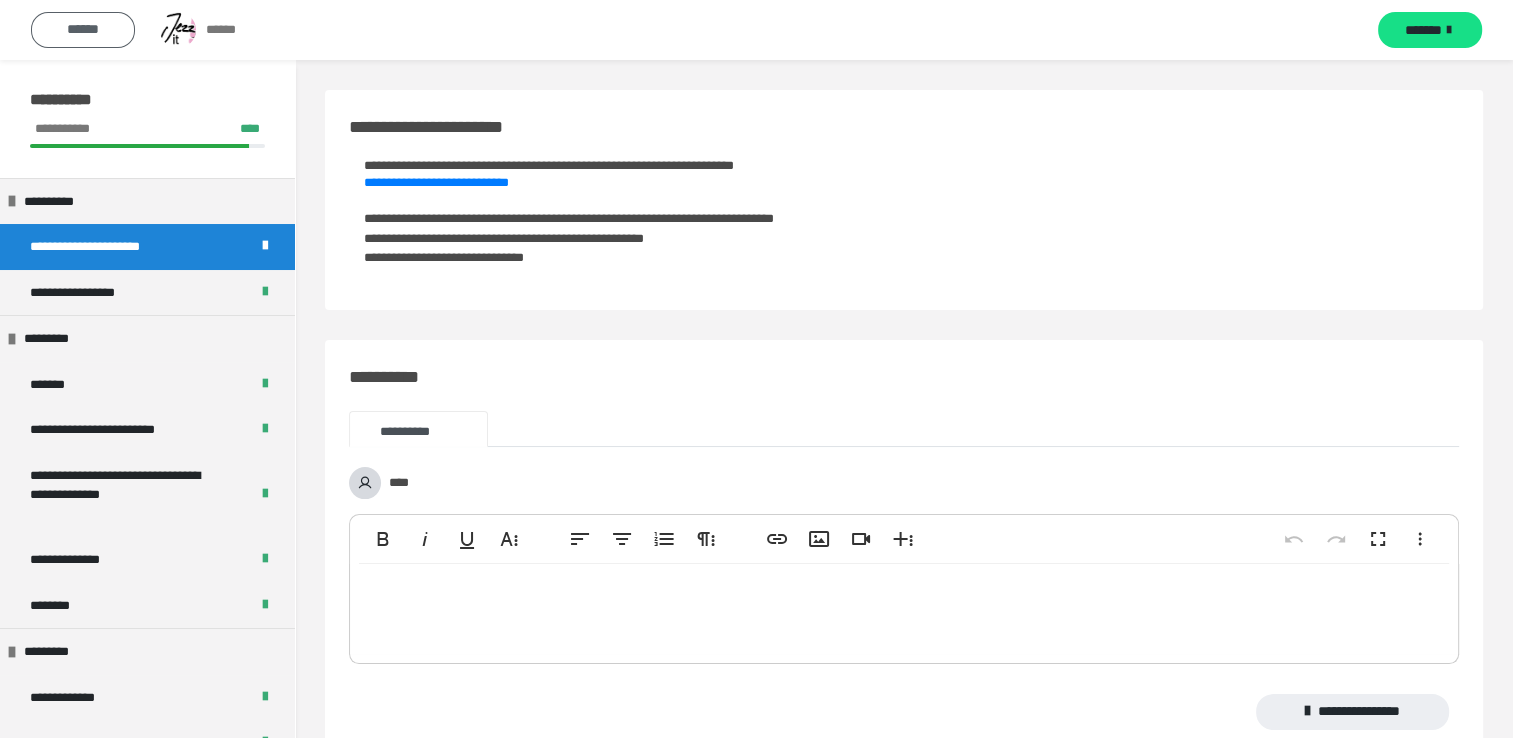 click on "******" at bounding box center (83, 29) 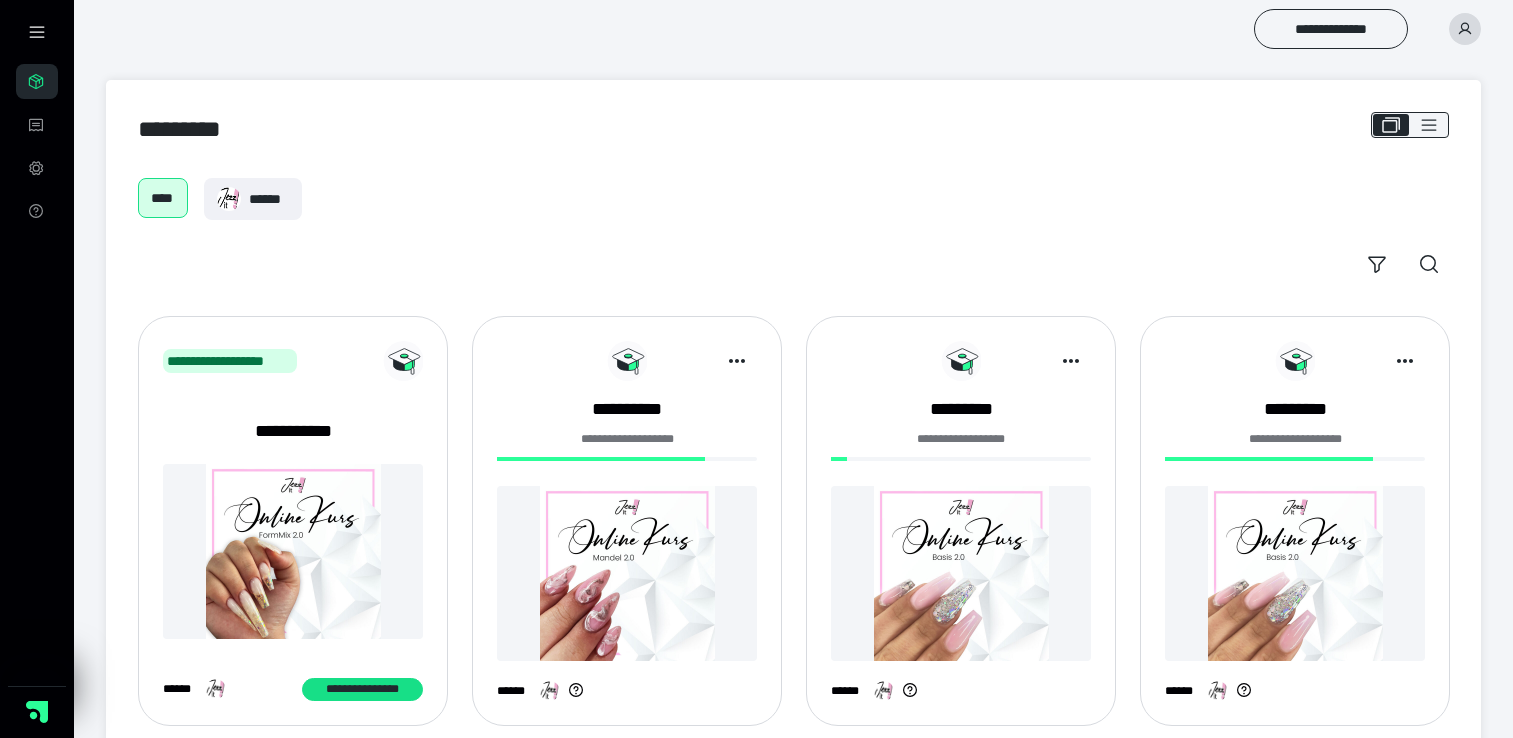 scroll, scrollTop: 0, scrollLeft: 0, axis: both 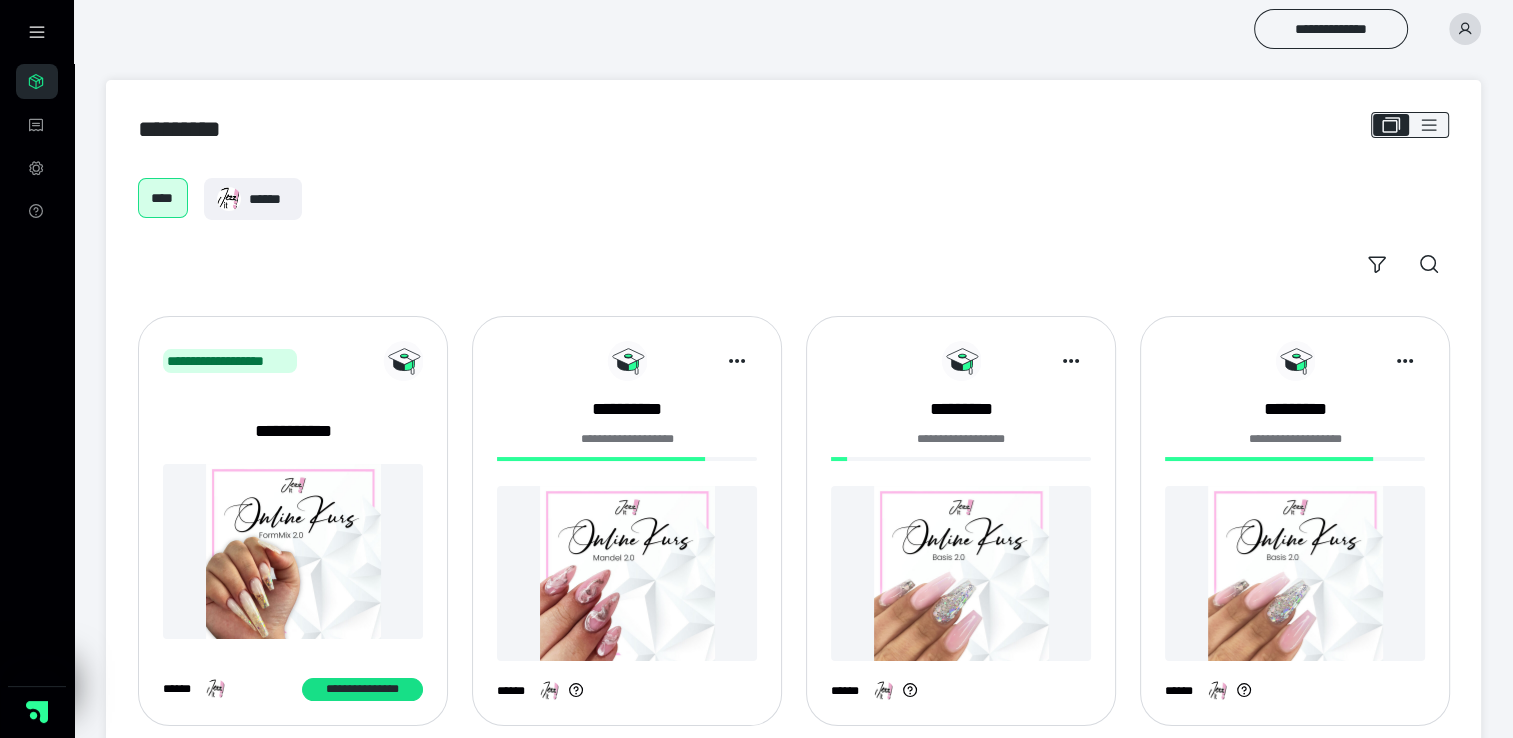 click on "**********" at bounding box center [793, 29] 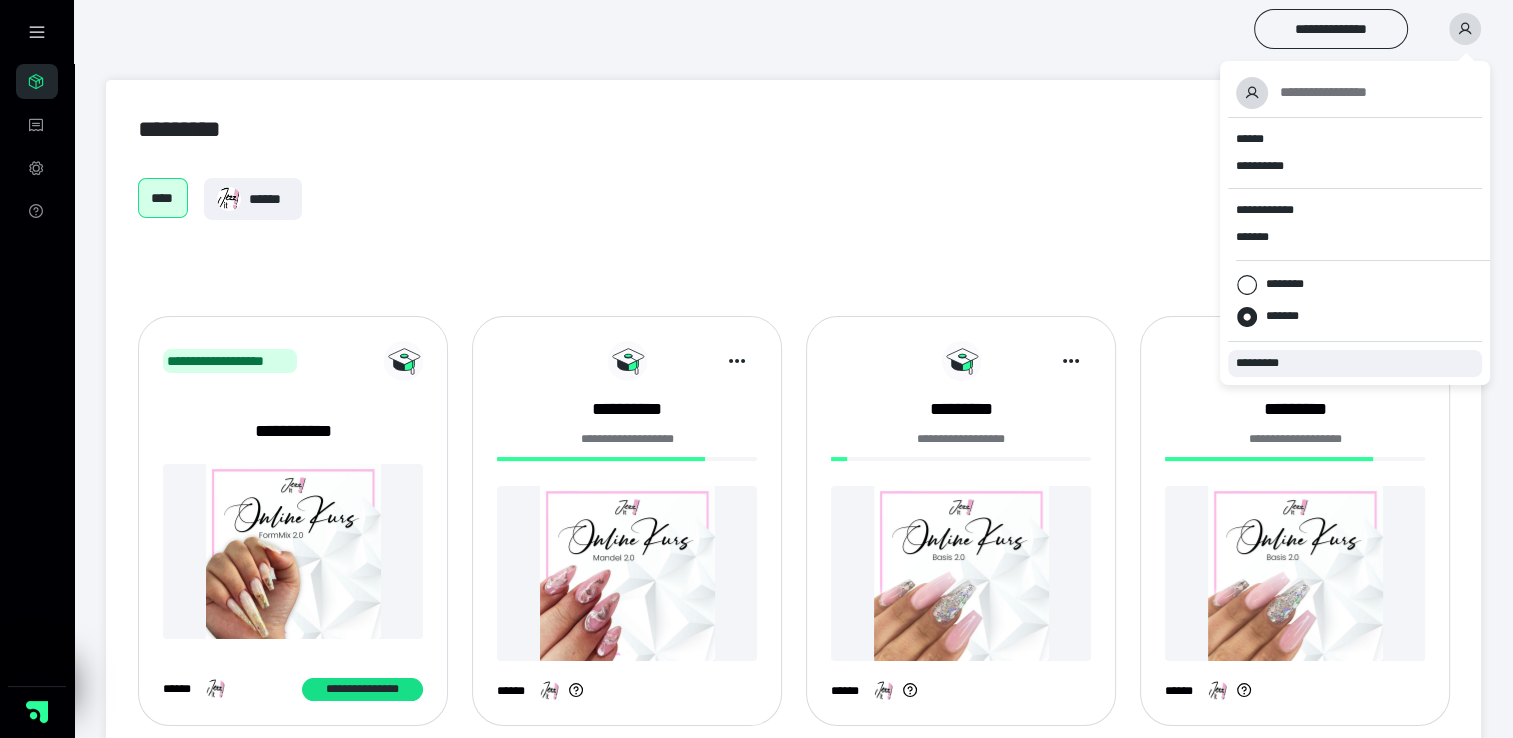 click on "*********" at bounding box center (1355, 363) 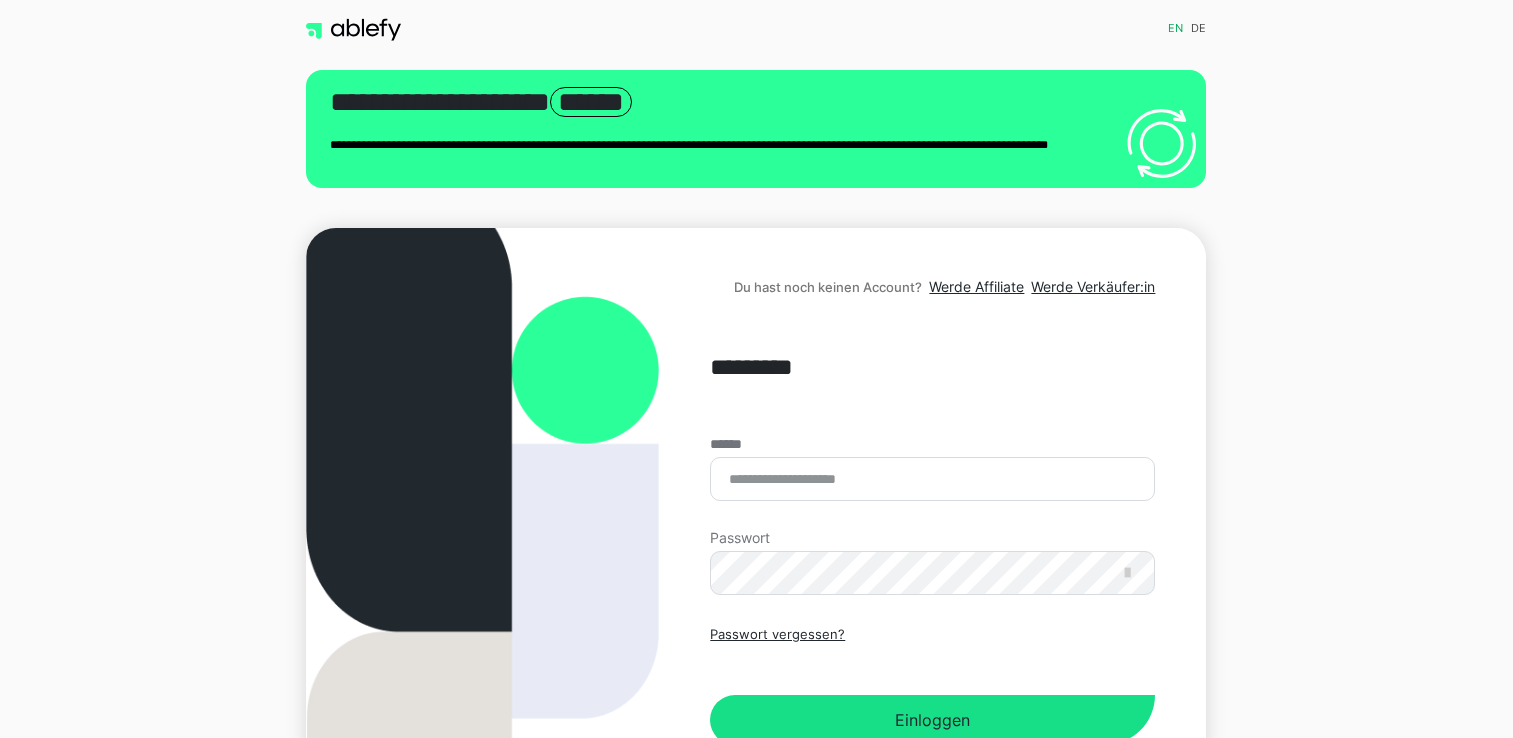 scroll, scrollTop: 0, scrollLeft: 0, axis: both 